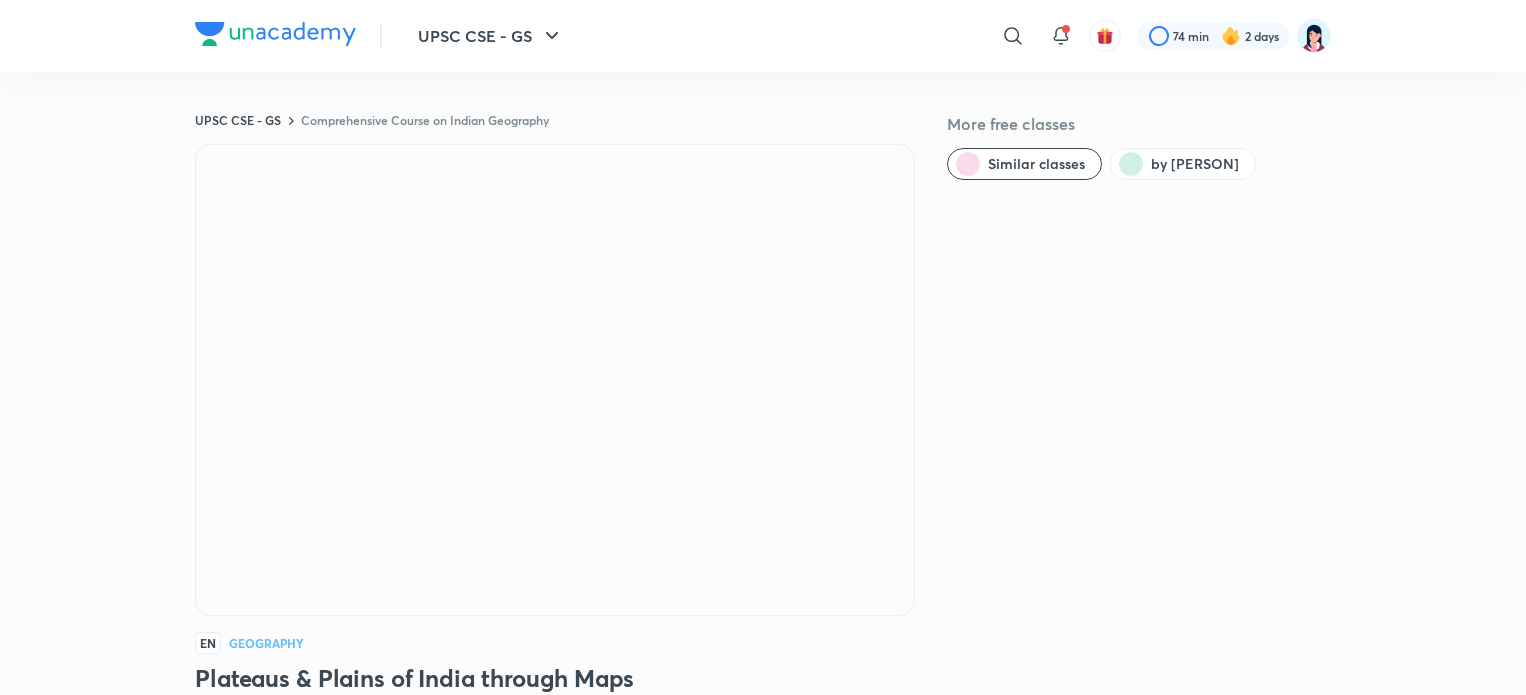 scroll, scrollTop: 0, scrollLeft: 0, axis: both 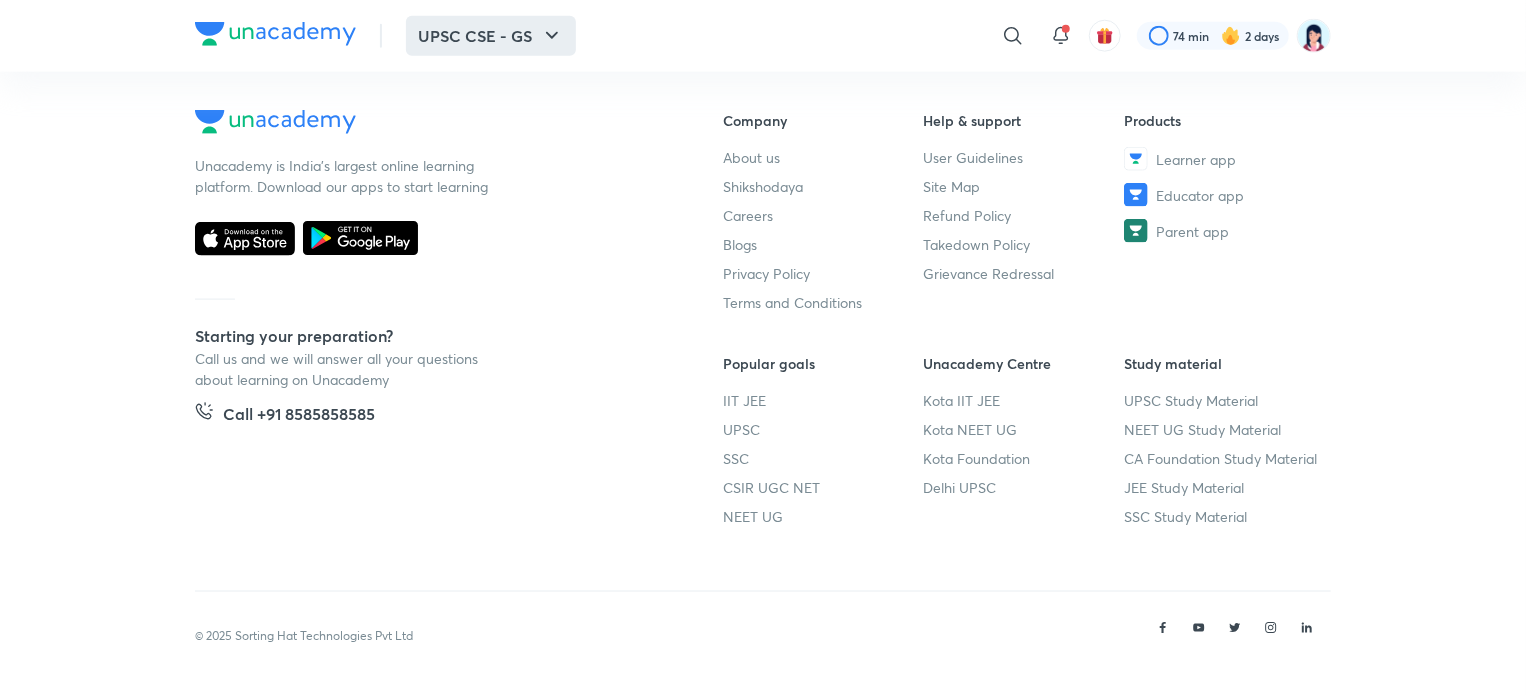 click on "UPSC CSE - GS" at bounding box center [491, 36] 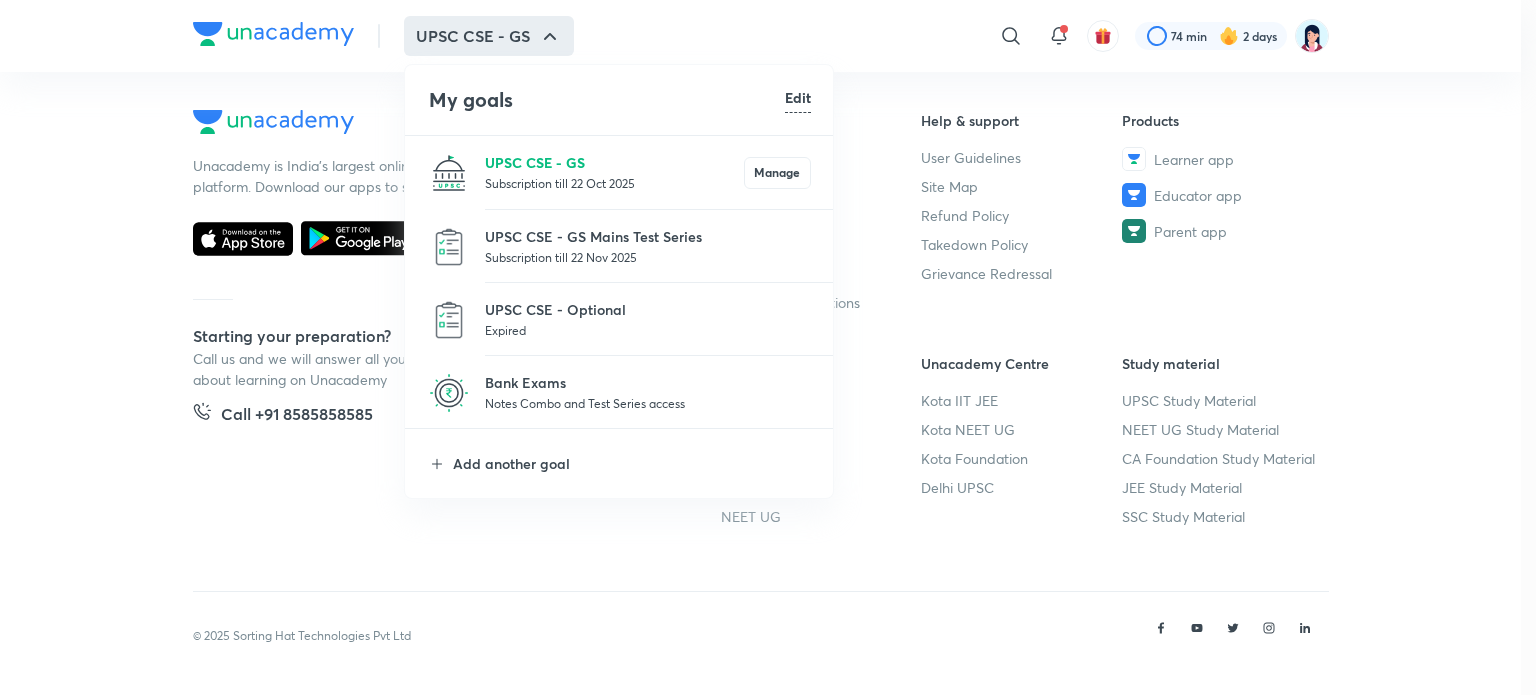 click on "UPSC CSE - GS" at bounding box center (614, 162) 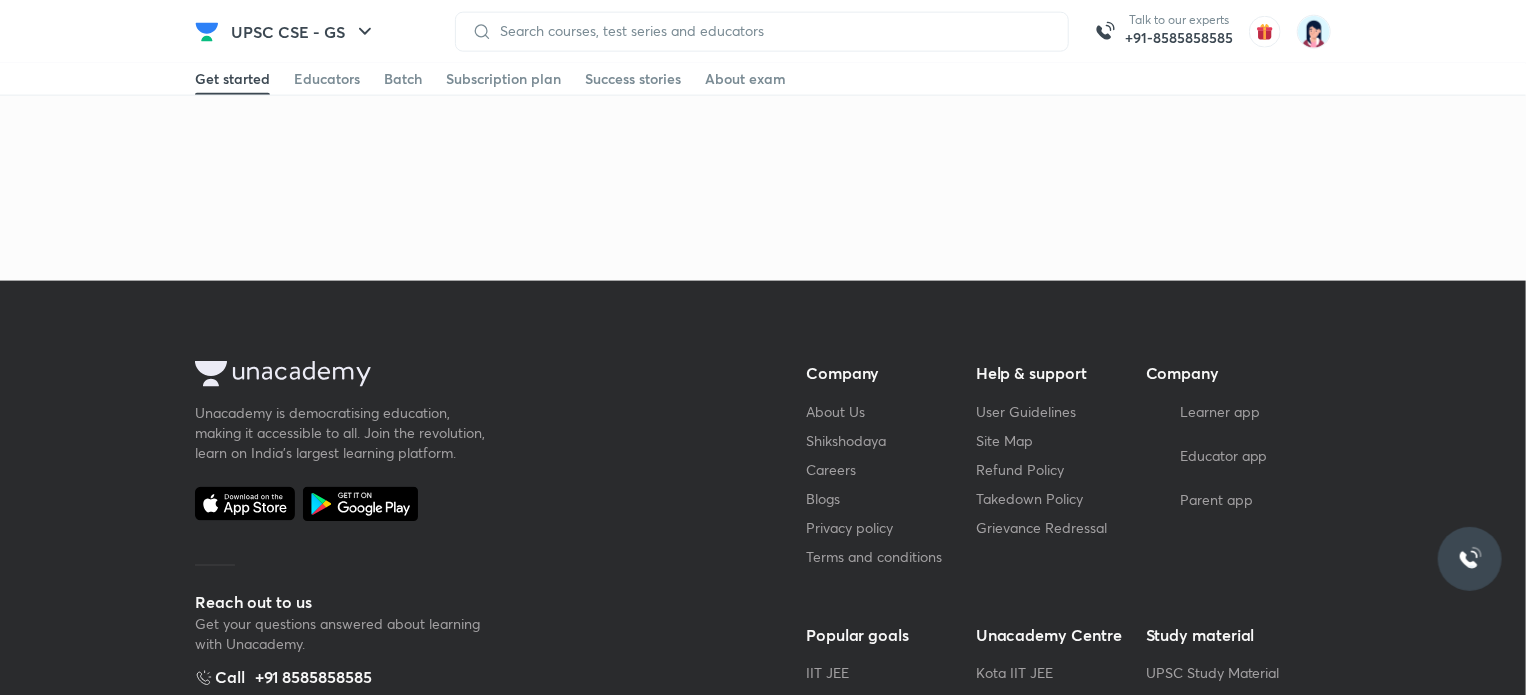 scroll, scrollTop: 0, scrollLeft: 0, axis: both 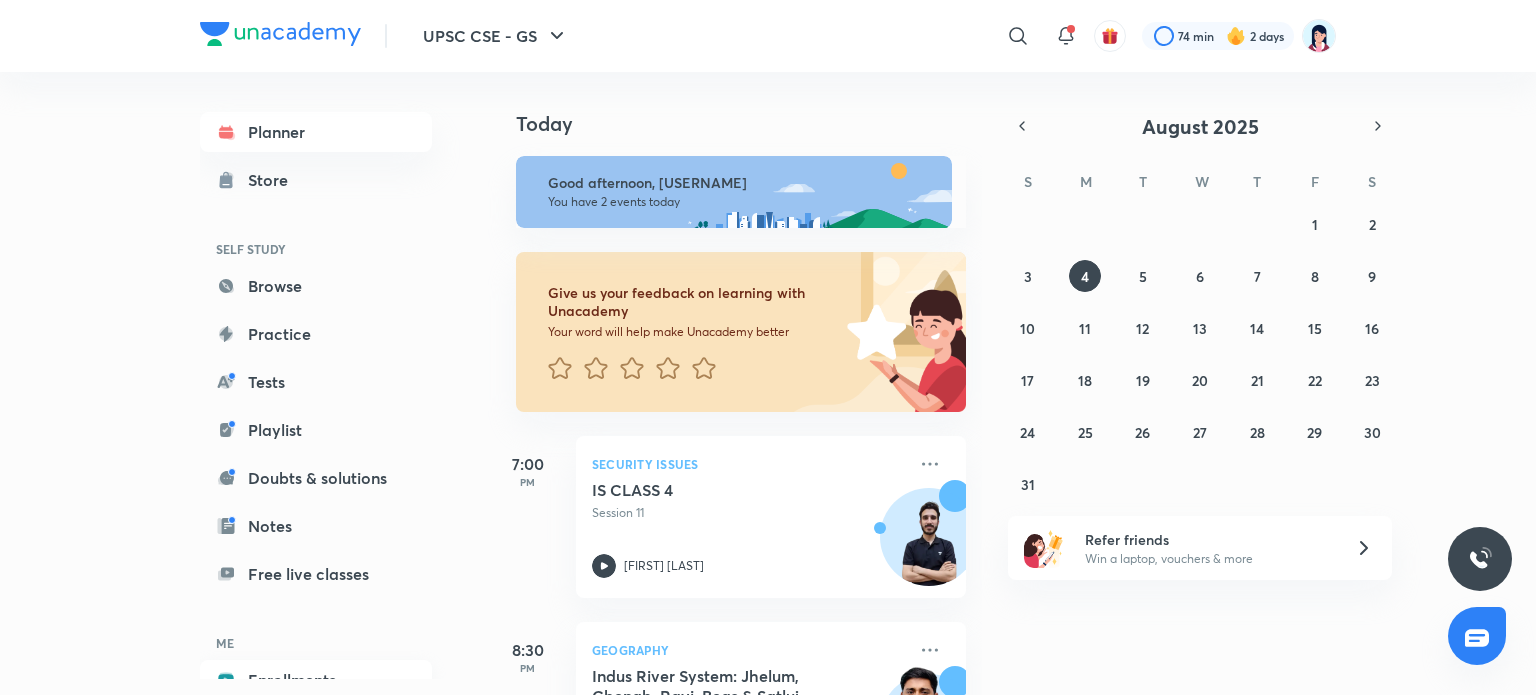 click on "Enrollments" at bounding box center [316, 680] 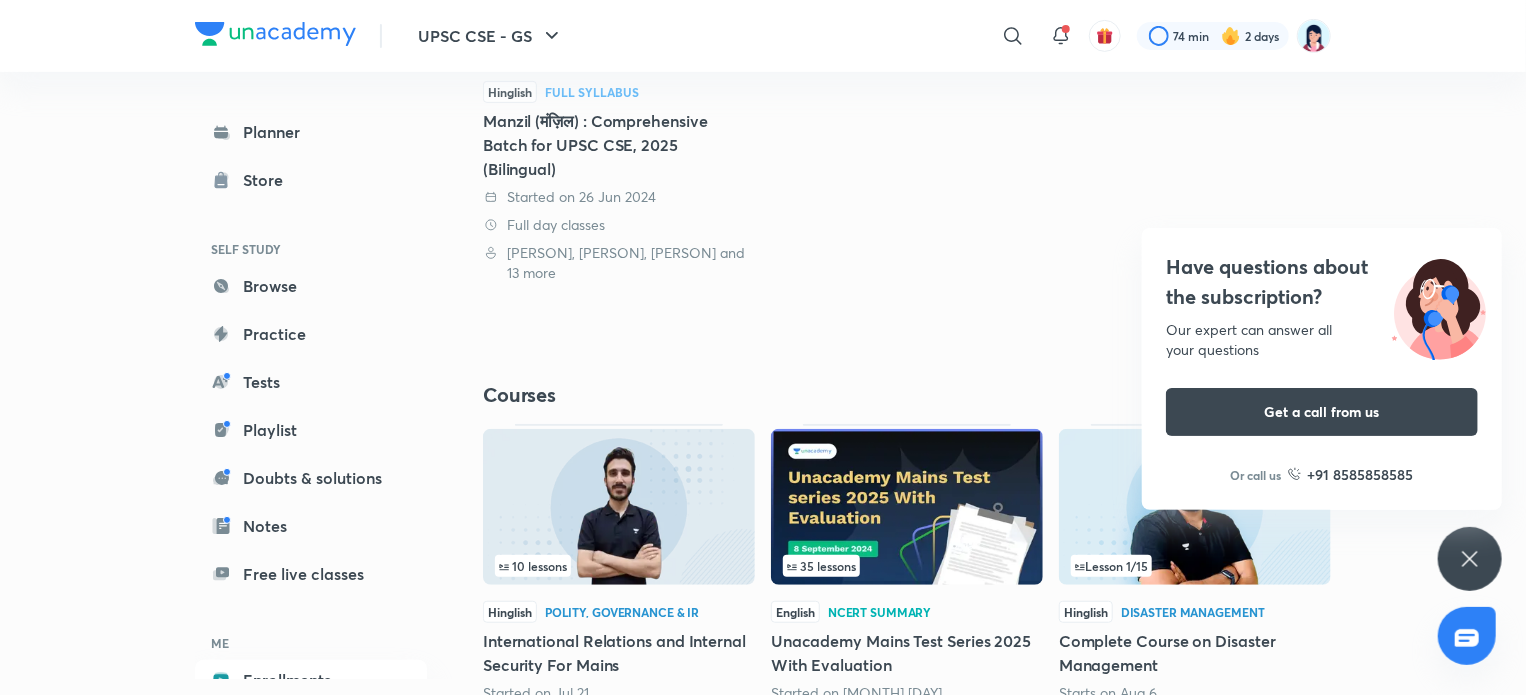 scroll, scrollTop: 428, scrollLeft: 0, axis: vertical 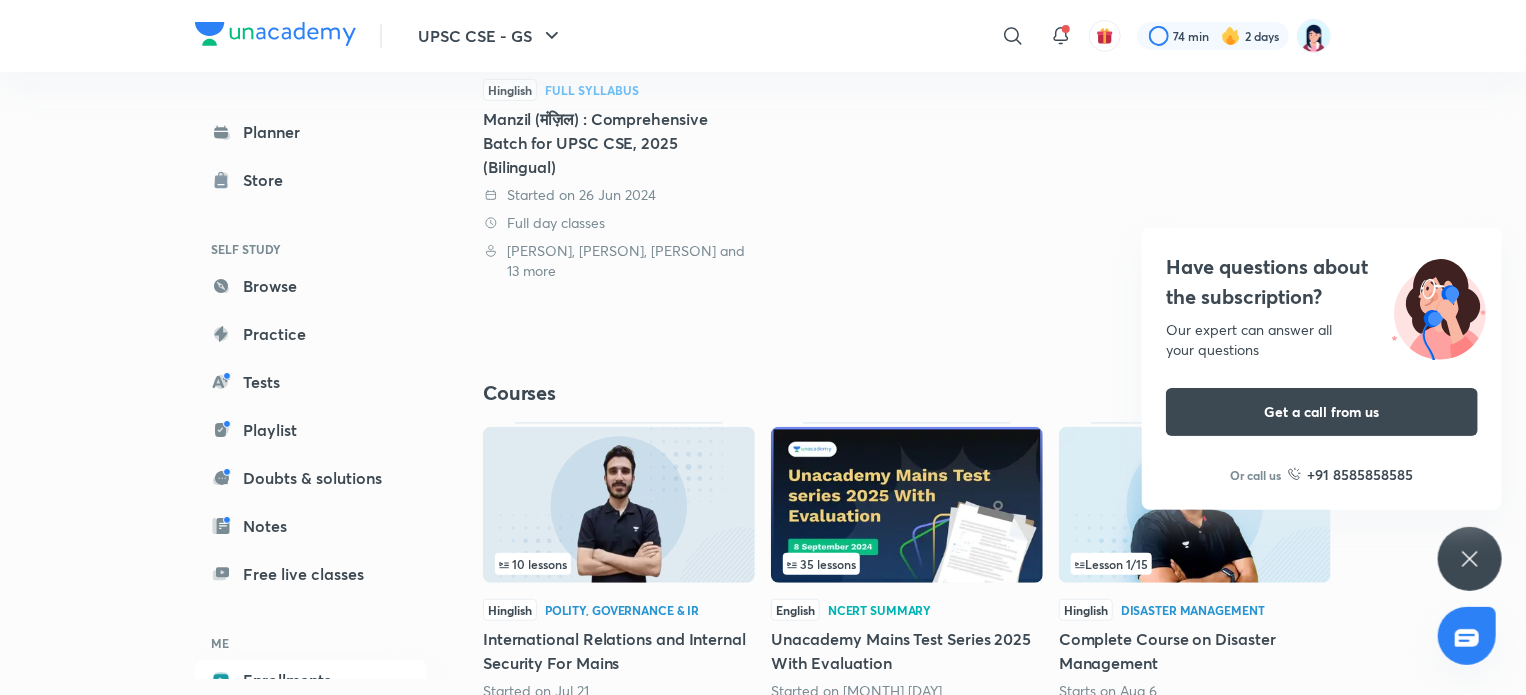 click 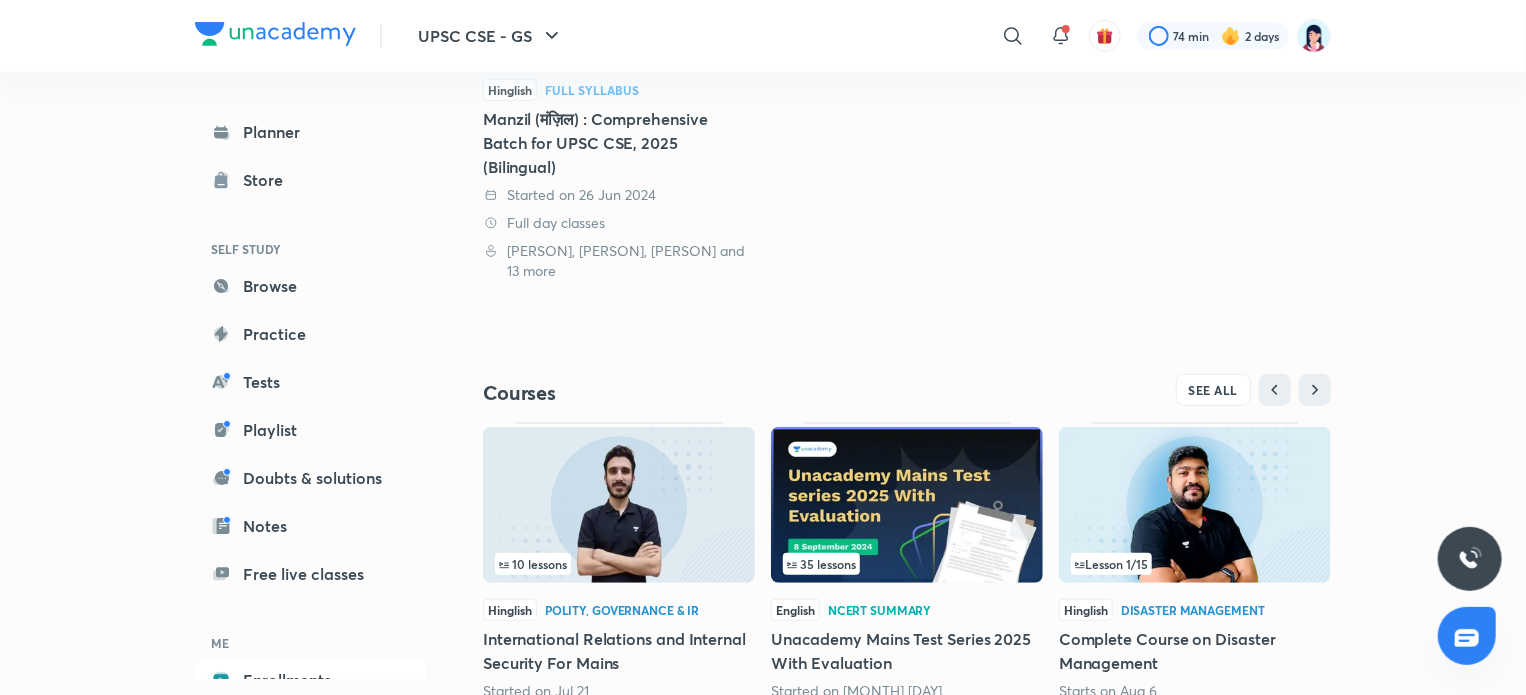 scroll, scrollTop: 500, scrollLeft: 0, axis: vertical 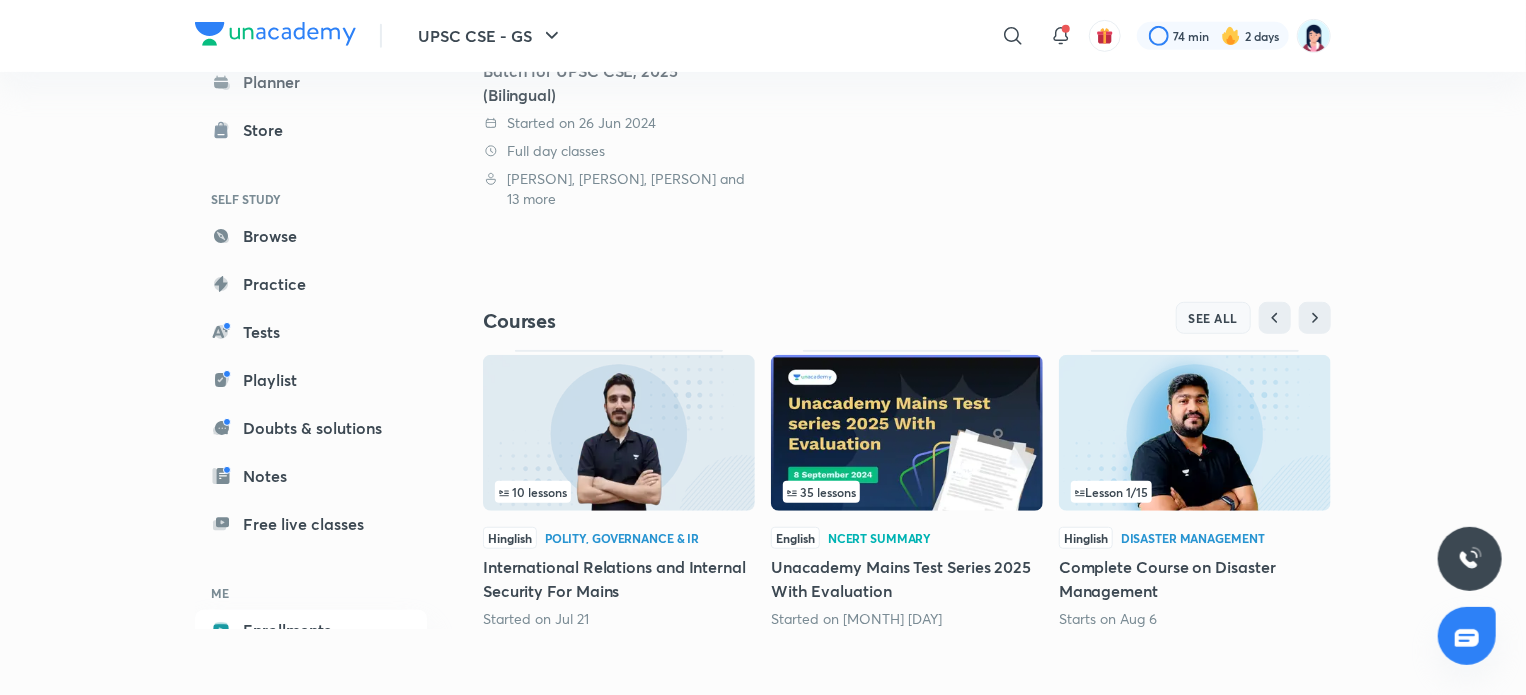 click on "SEE ALL" at bounding box center [1214, 318] 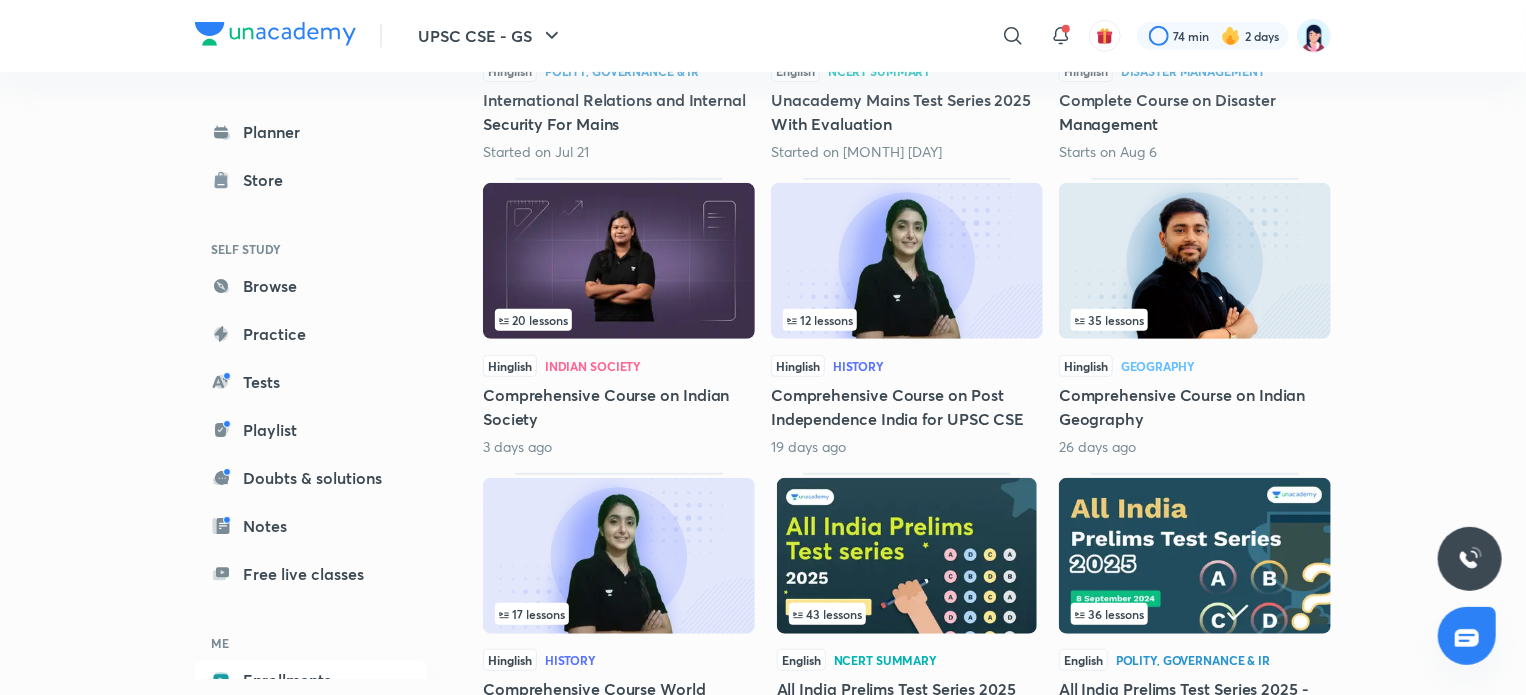 scroll, scrollTop: 0, scrollLeft: 0, axis: both 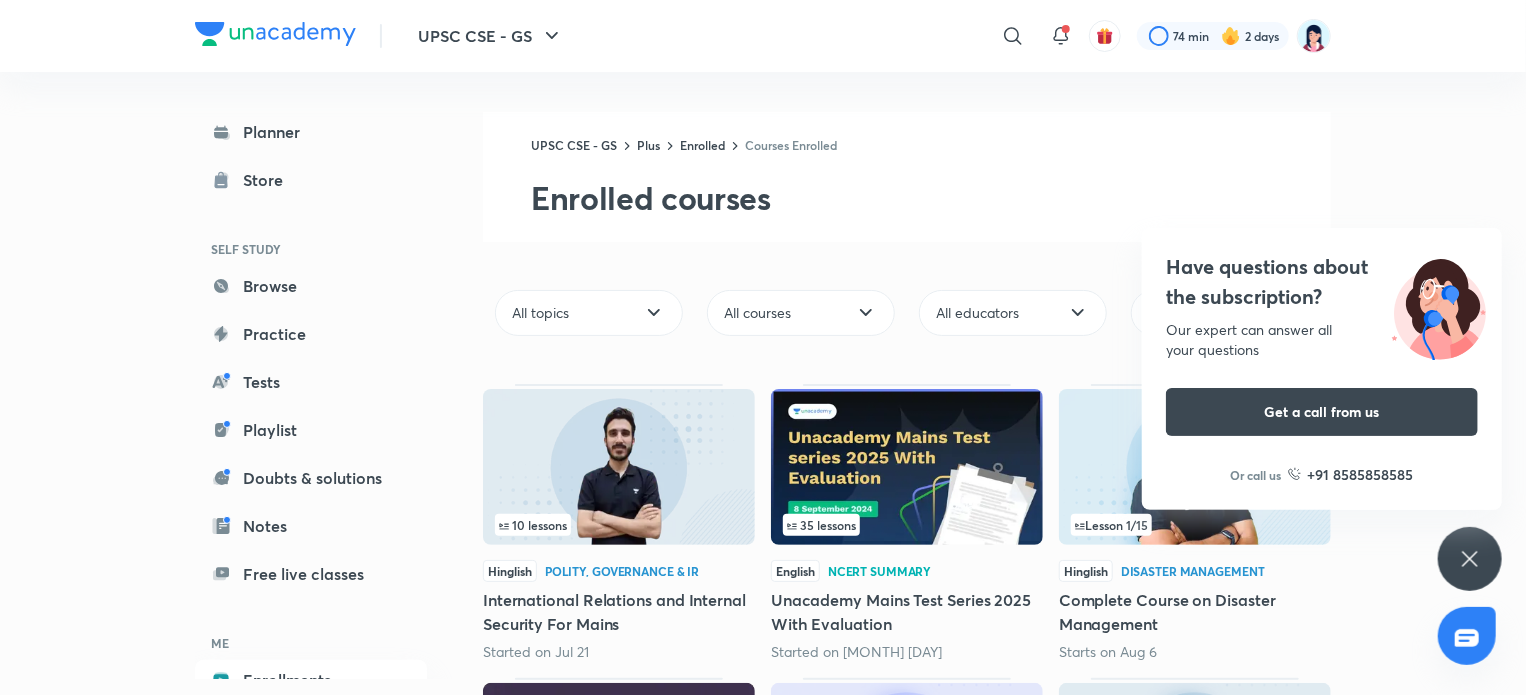 click 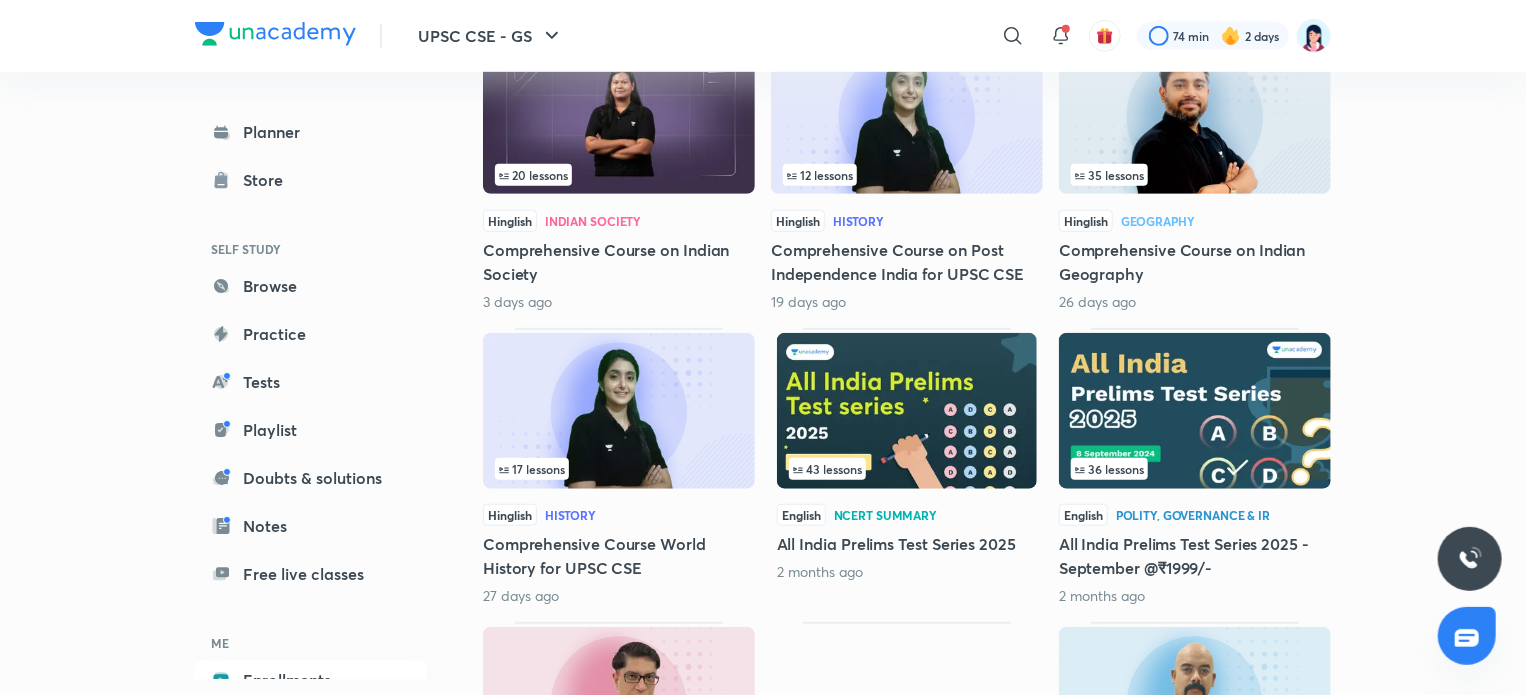 scroll, scrollTop: 660, scrollLeft: 0, axis: vertical 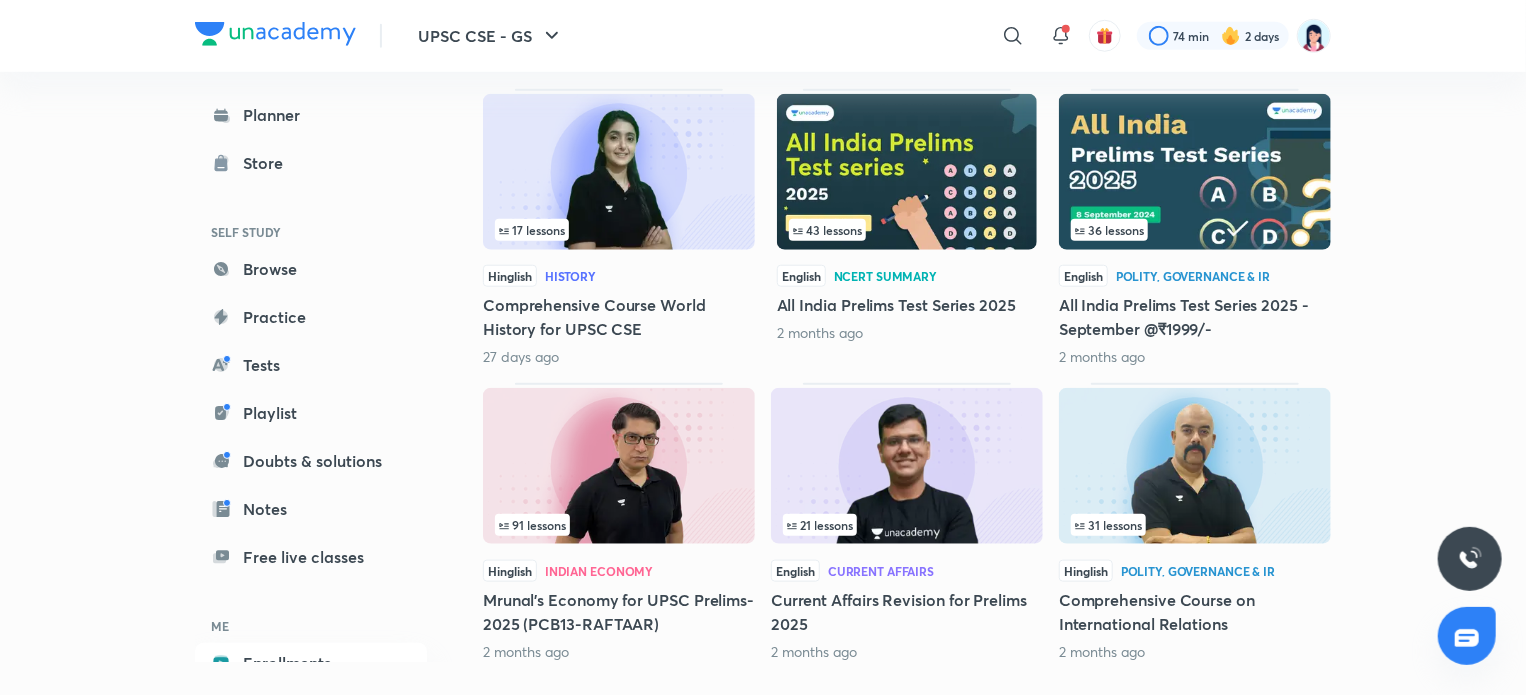 click at bounding box center (619, 466) 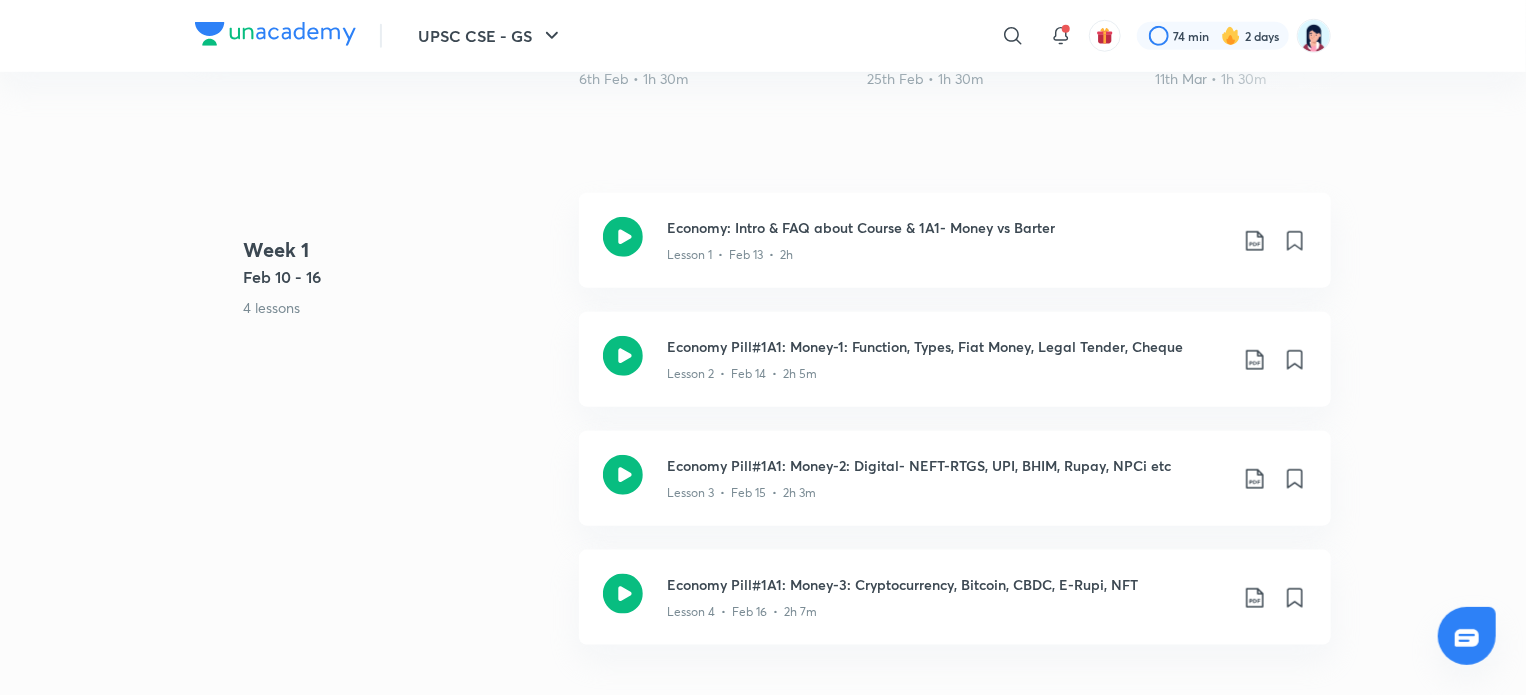 scroll, scrollTop: 0, scrollLeft: 0, axis: both 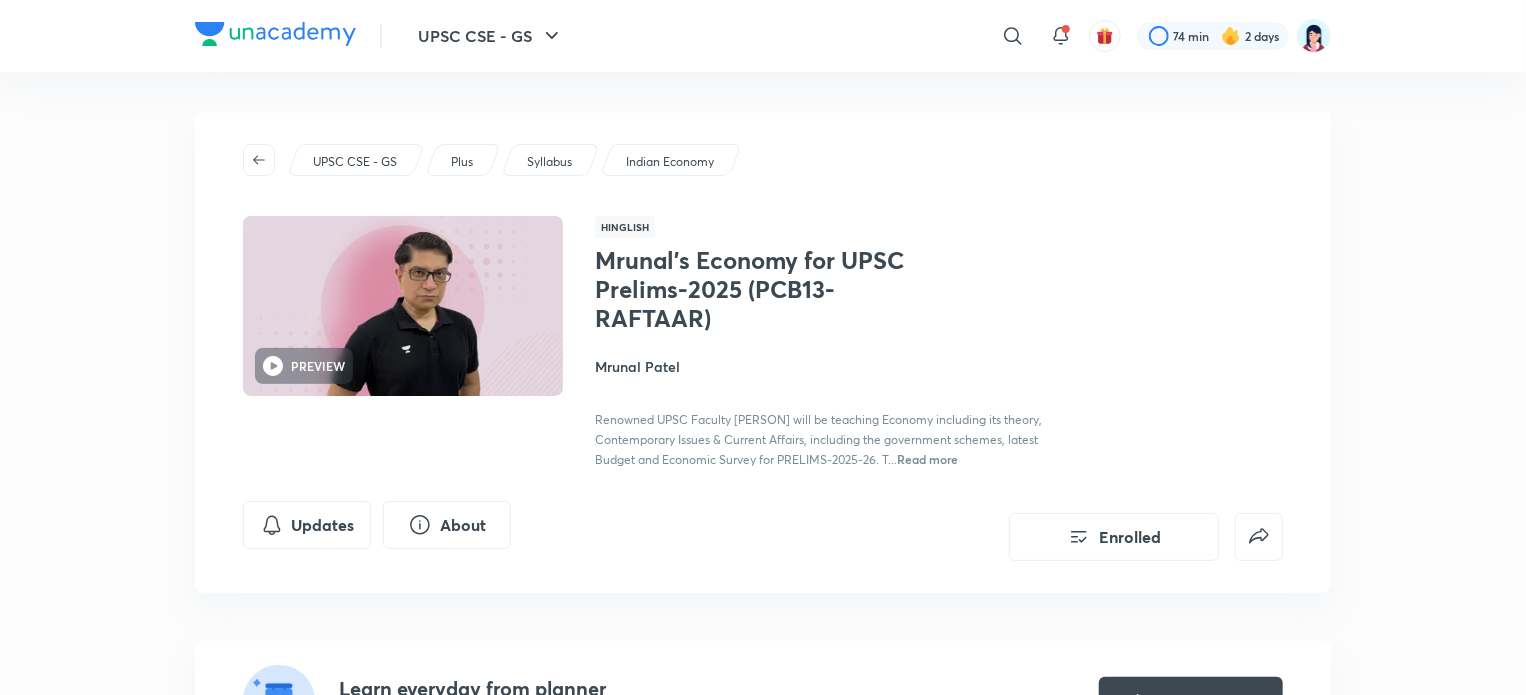click on "Mrunal Patel" at bounding box center [819, 366] 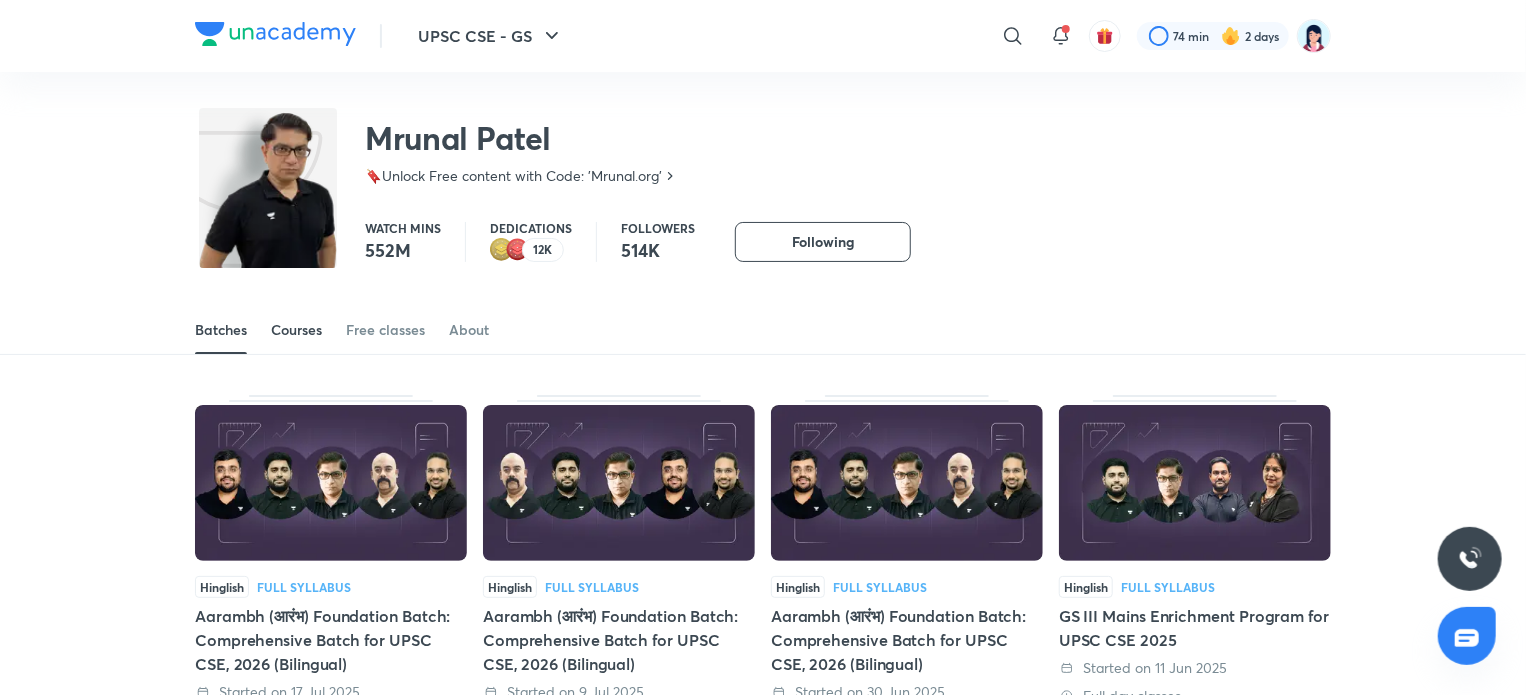 click on "Courses" at bounding box center [296, 330] 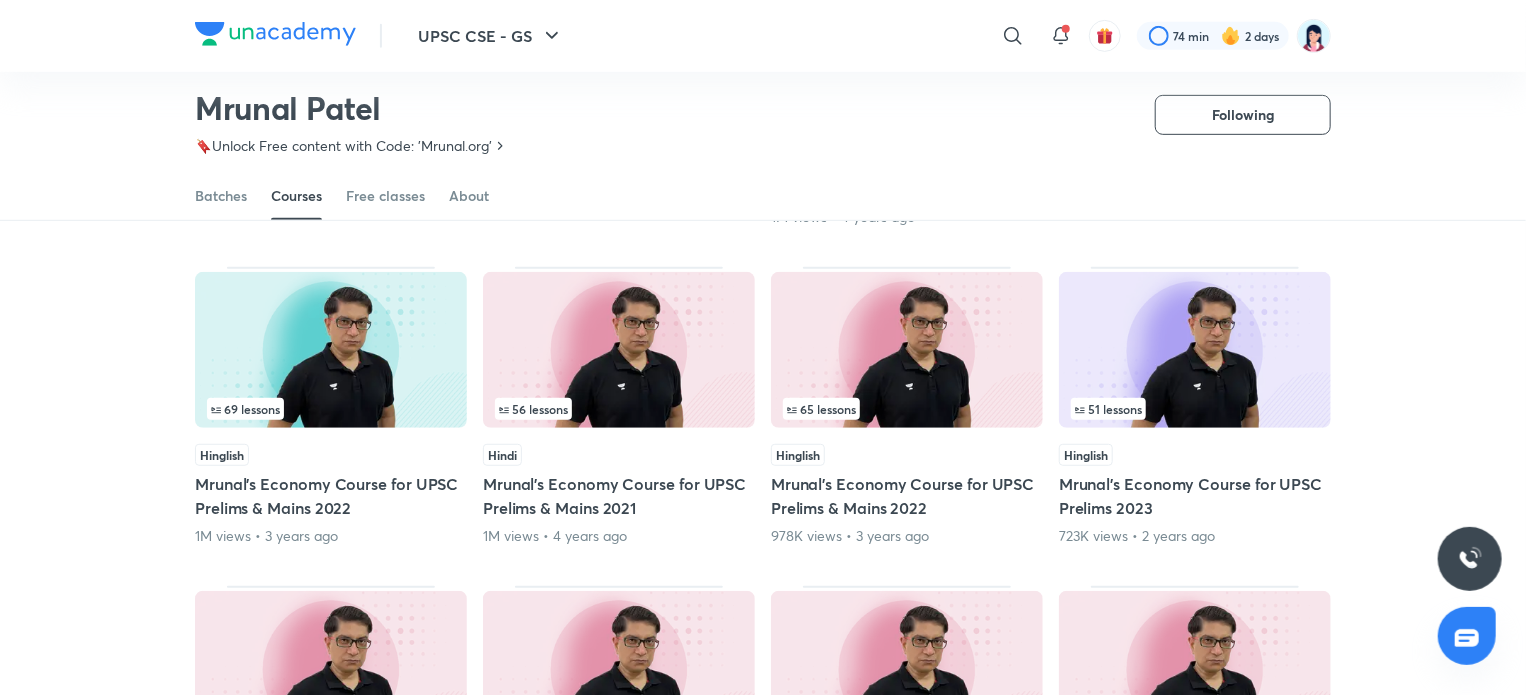 scroll, scrollTop: 0, scrollLeft: 0, axis: both 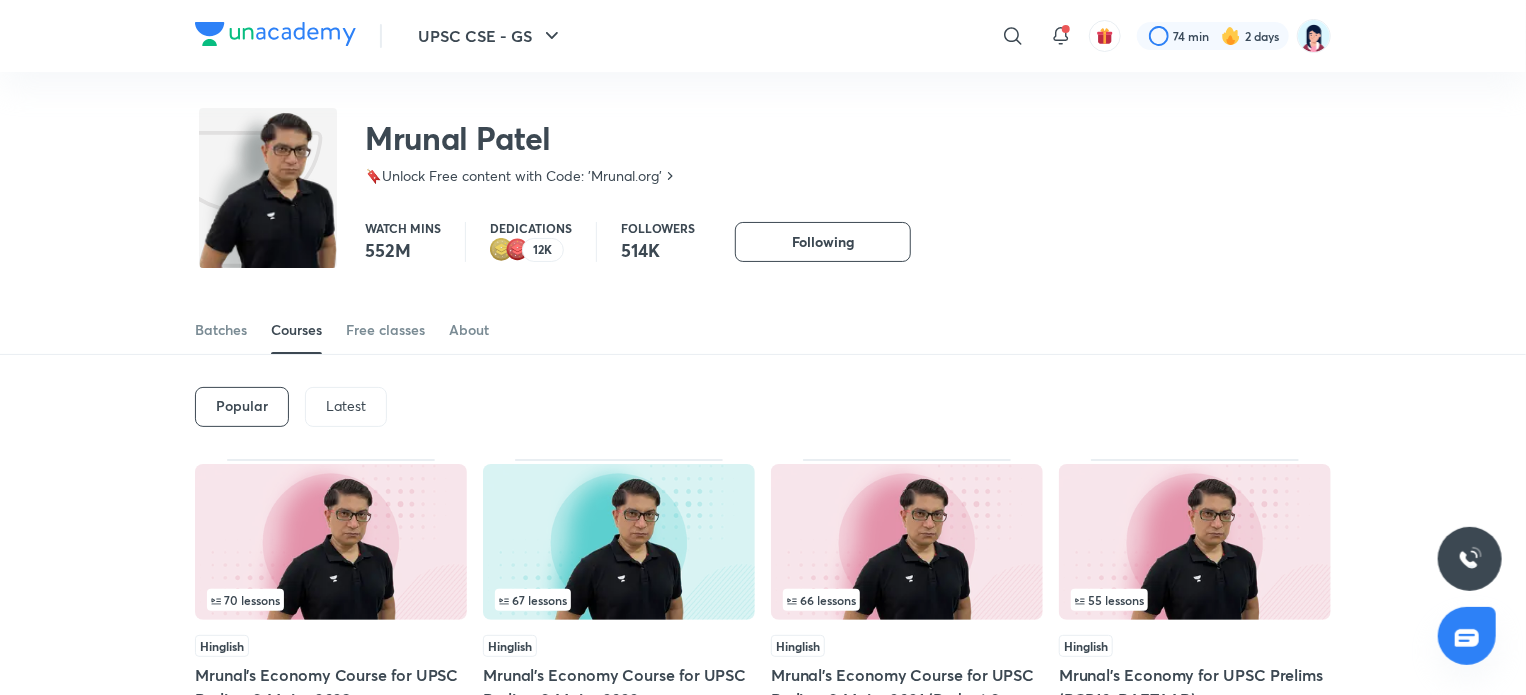 click on "Latest" at bounding box center (346, 407) 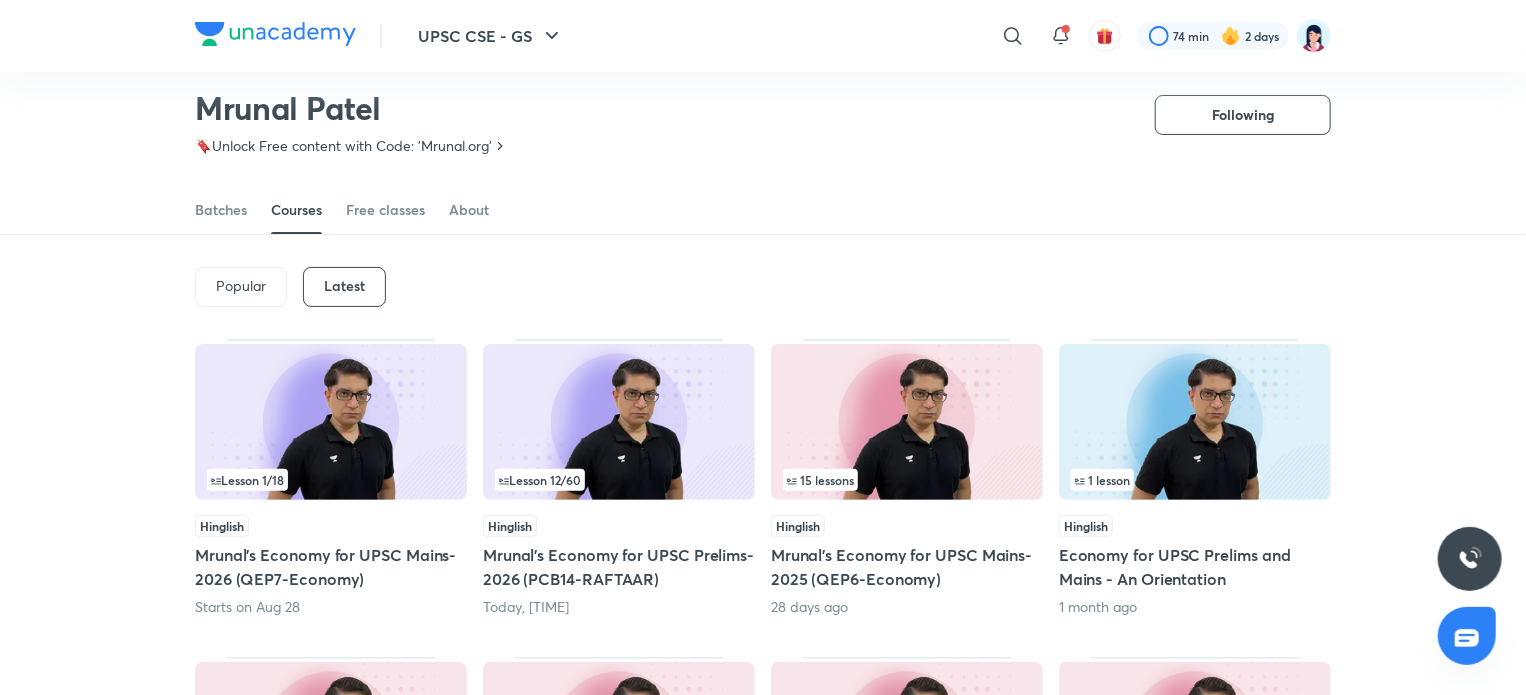 scroll, scrollTop: 63, scrollLeft: 0, axis: vertical 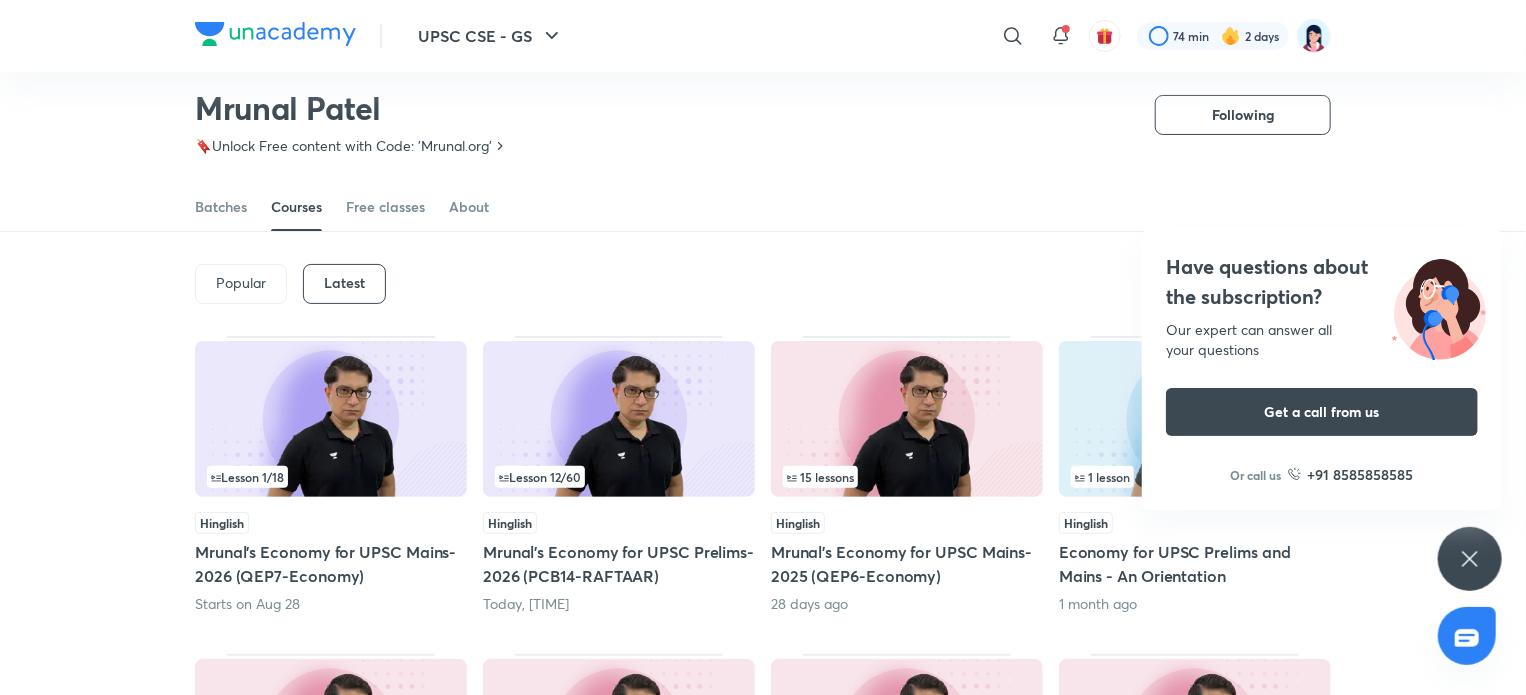 click 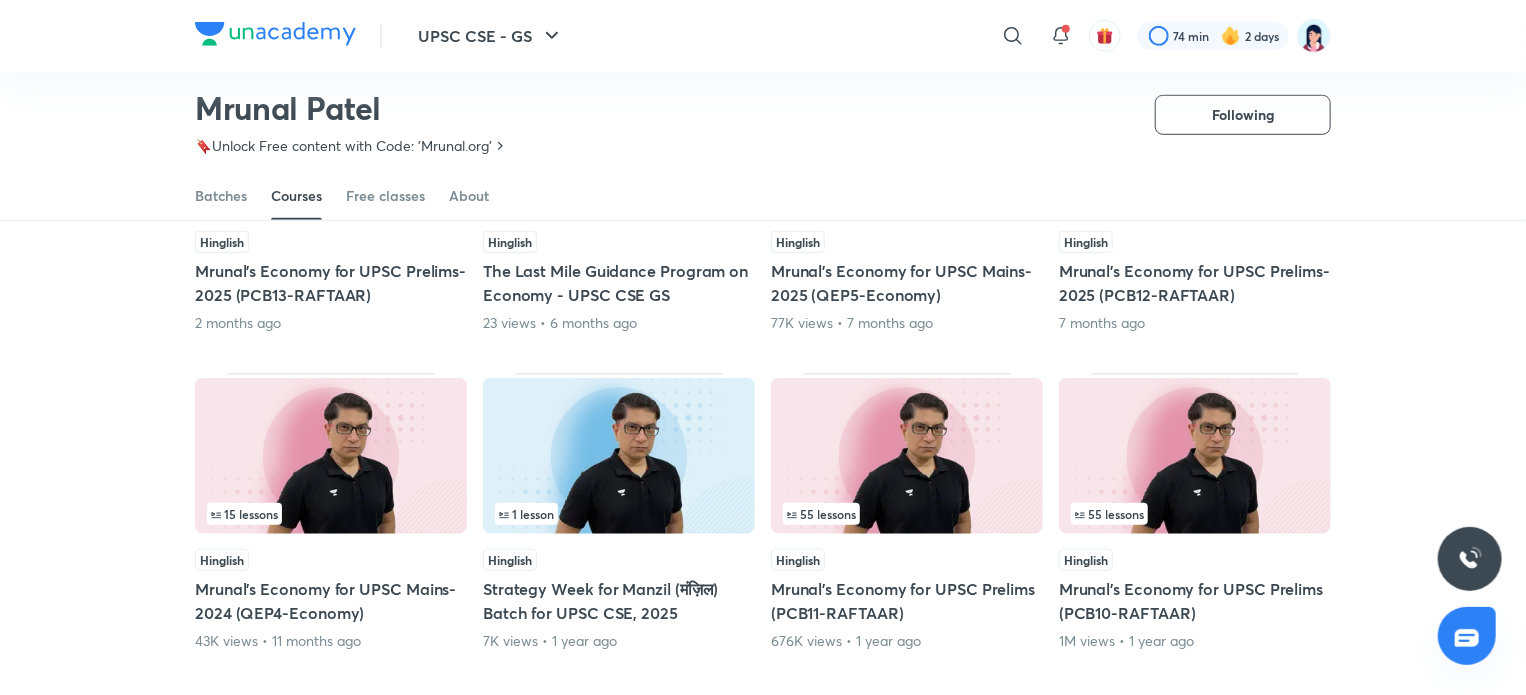 scroll, scrollTop: 665, scrollLeft: 0, axis: vertical 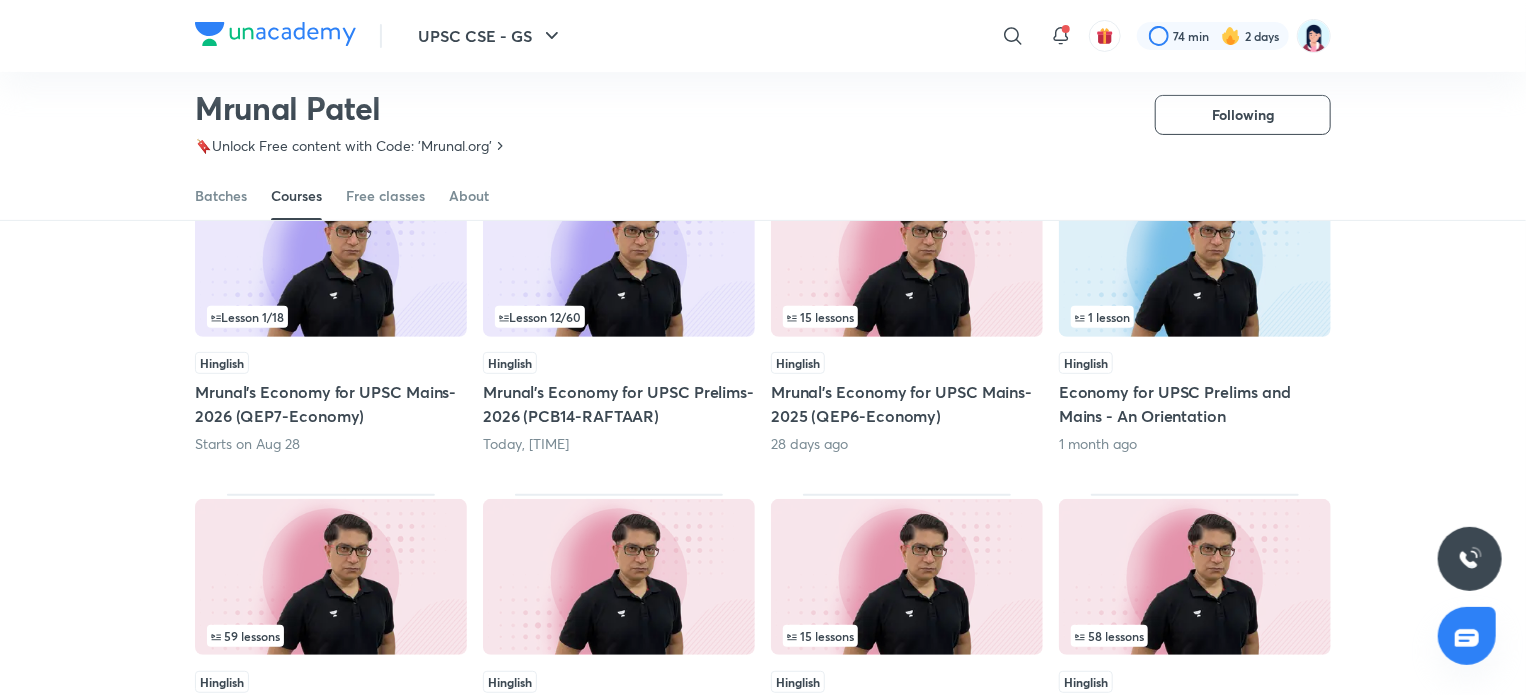 click at bounding box center [619, 259] 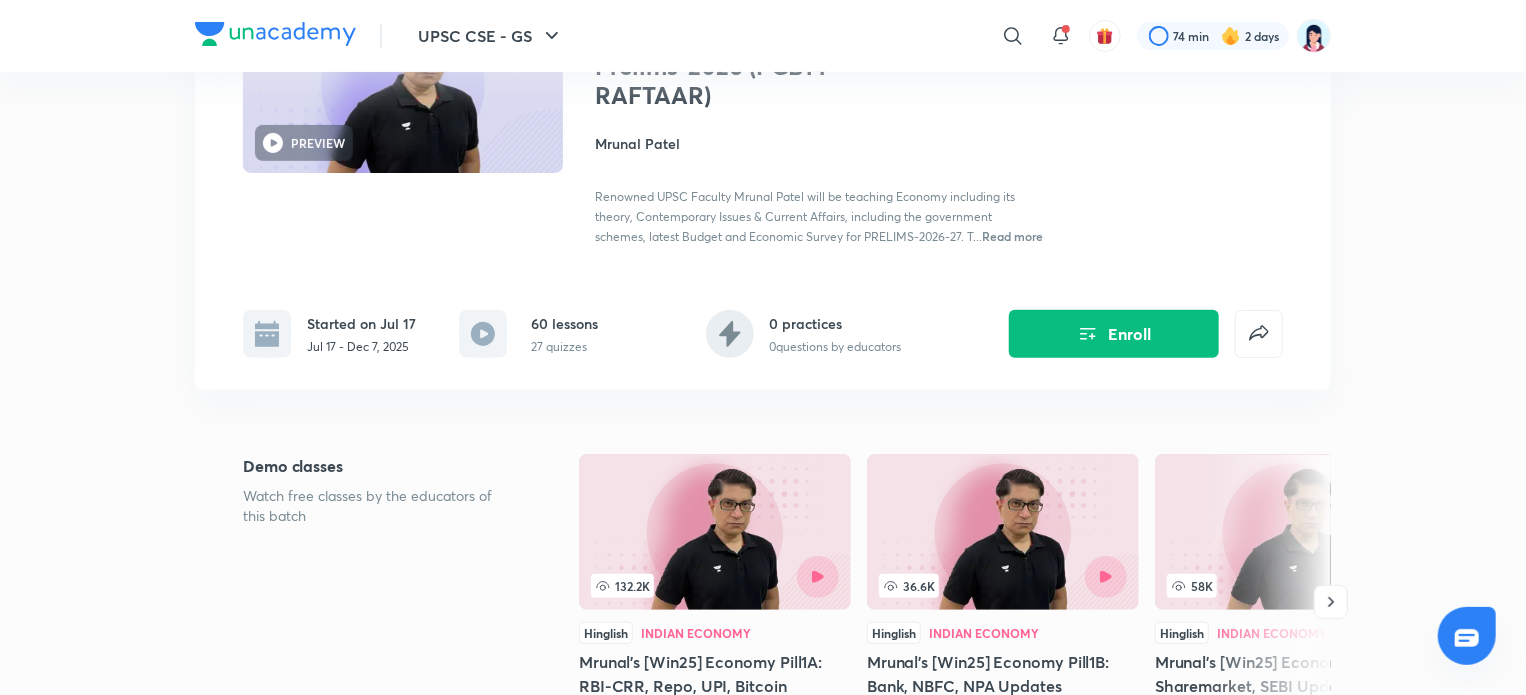 scroll, scrollTop: 0, scrollLeft: 0, axis: both 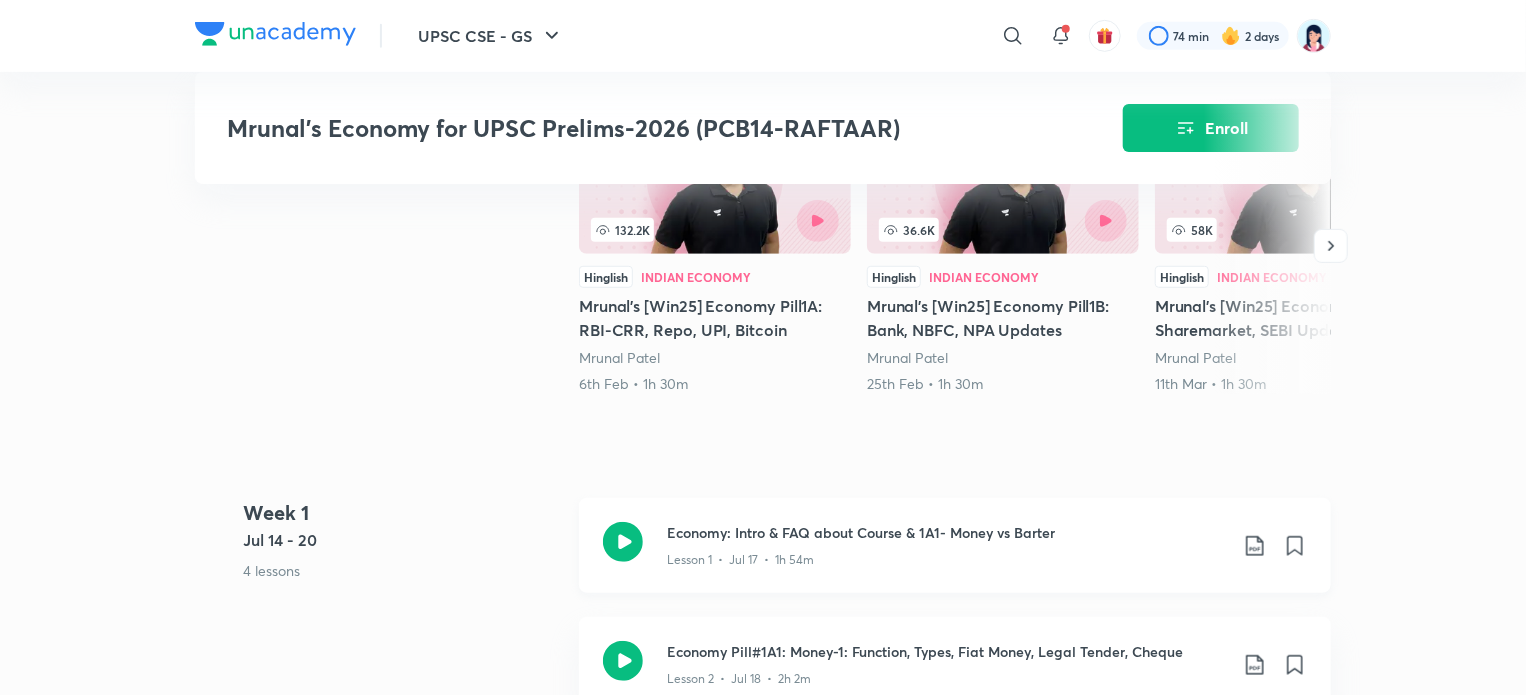 click 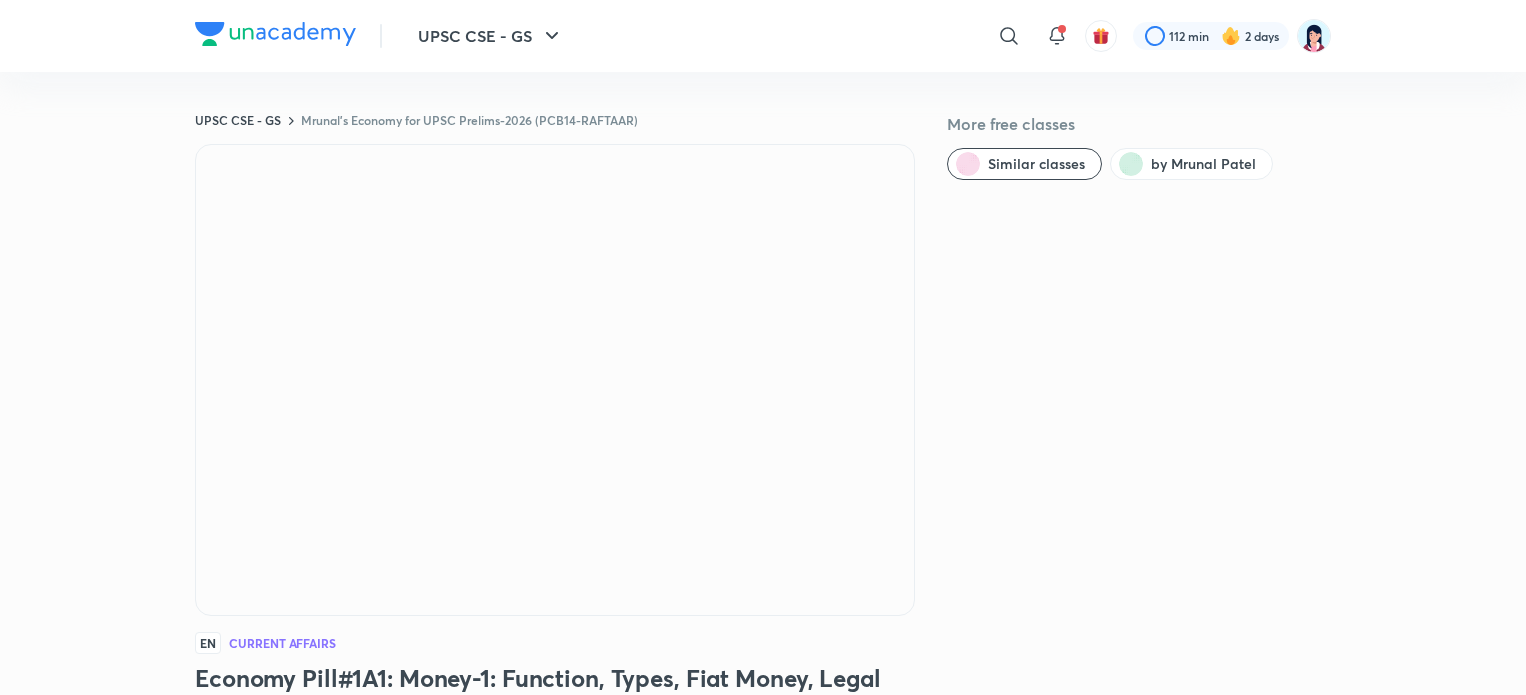 scroll, scrollTop: 0, scrollLeft: 0, axis: both 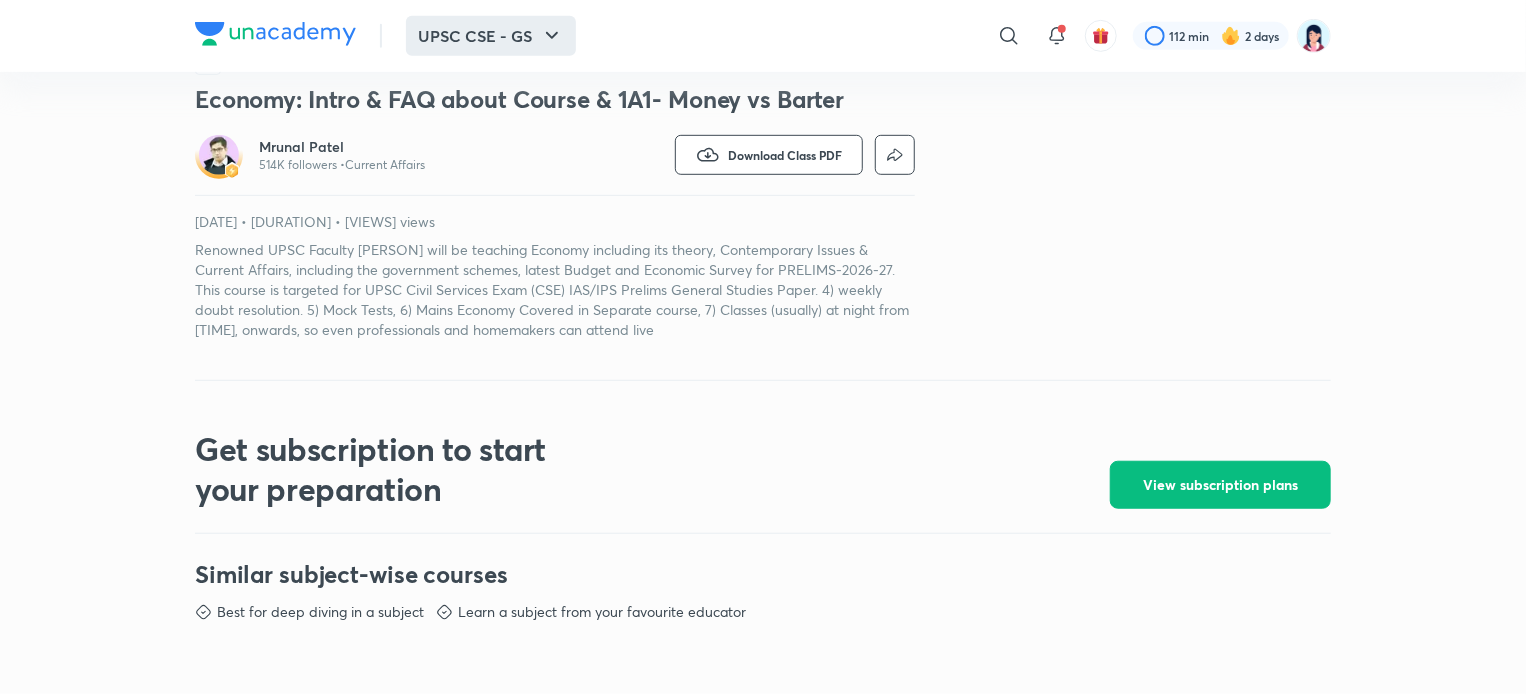 click on "UPSC CSE - GS" at bounding box center (491, 36) 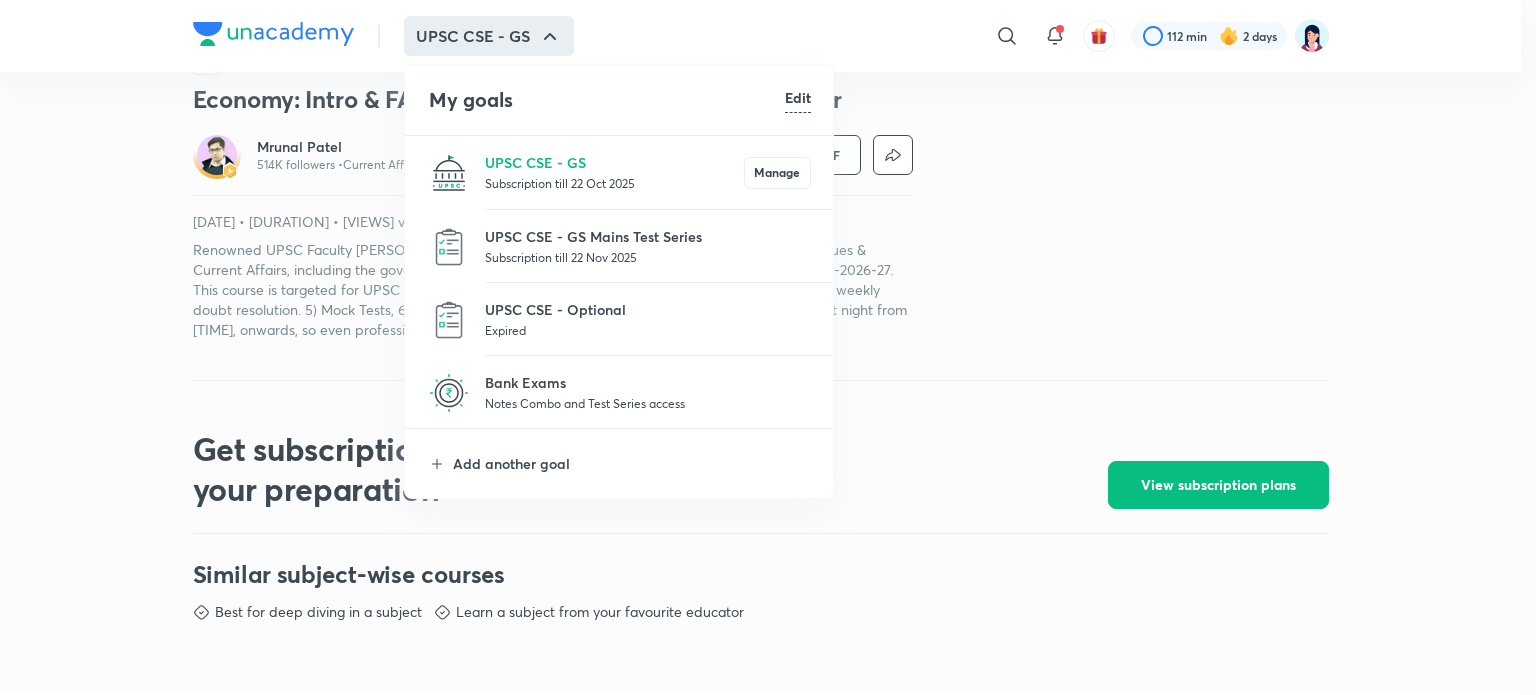 click on "Subscription till 22 Oct 2025" at bounding box center (614, 183) 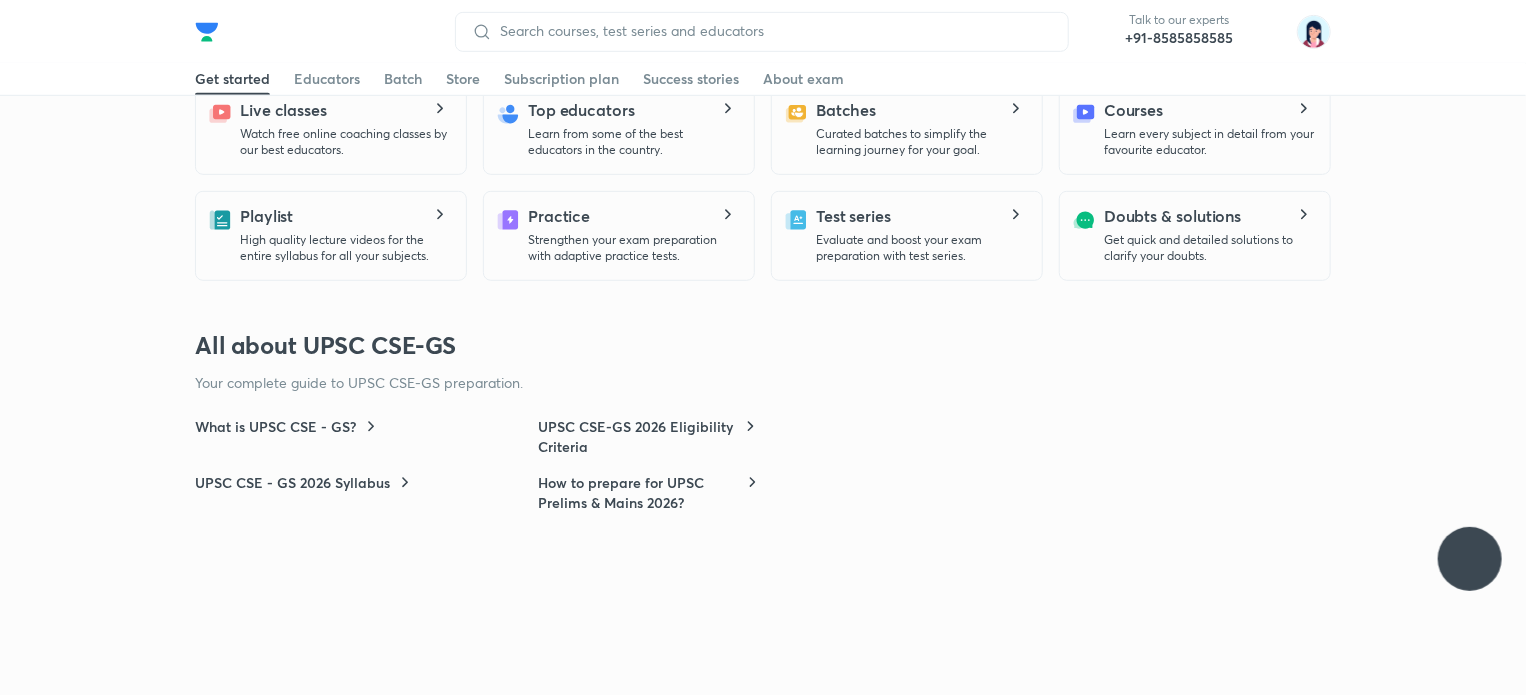 scroll, scrollTop: 0, scrollLeft: 0, axis: both 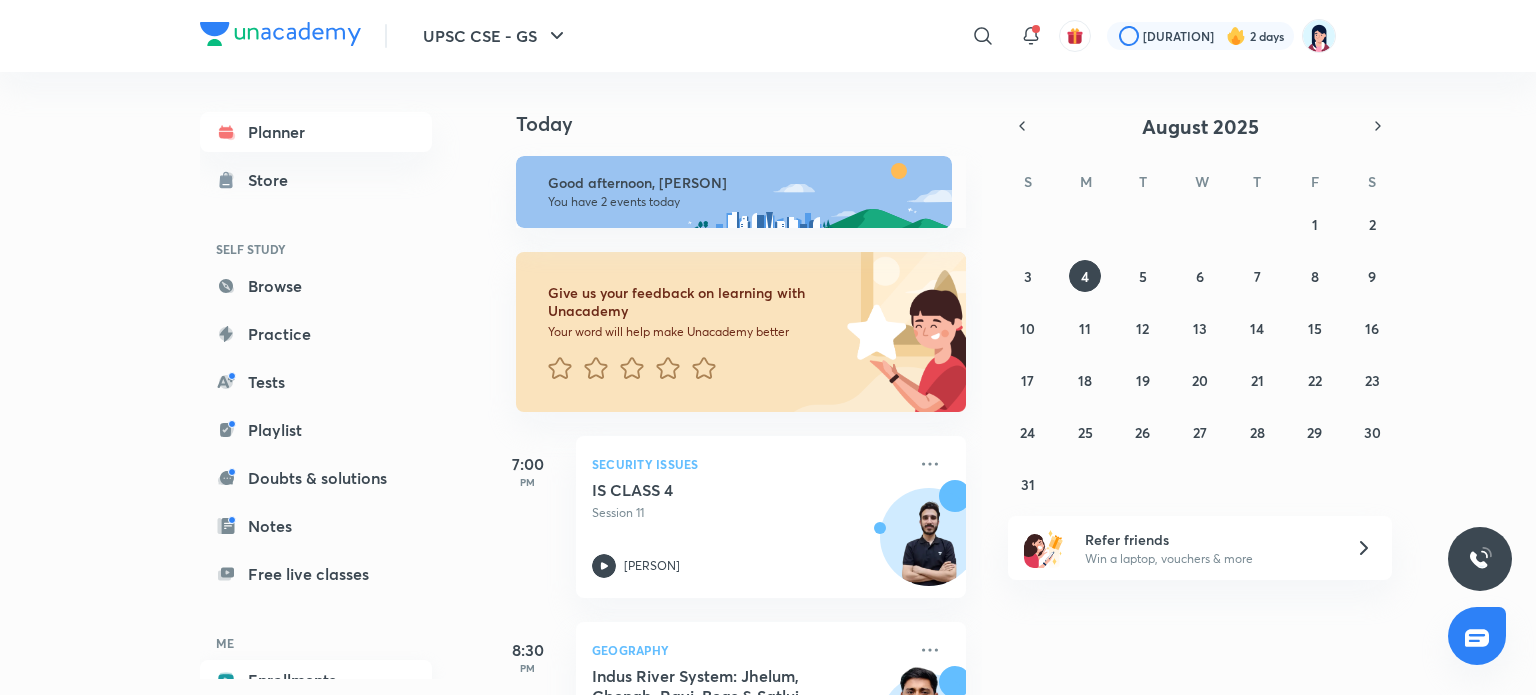 click on "Enrollments" at bounding box center [316, 680] 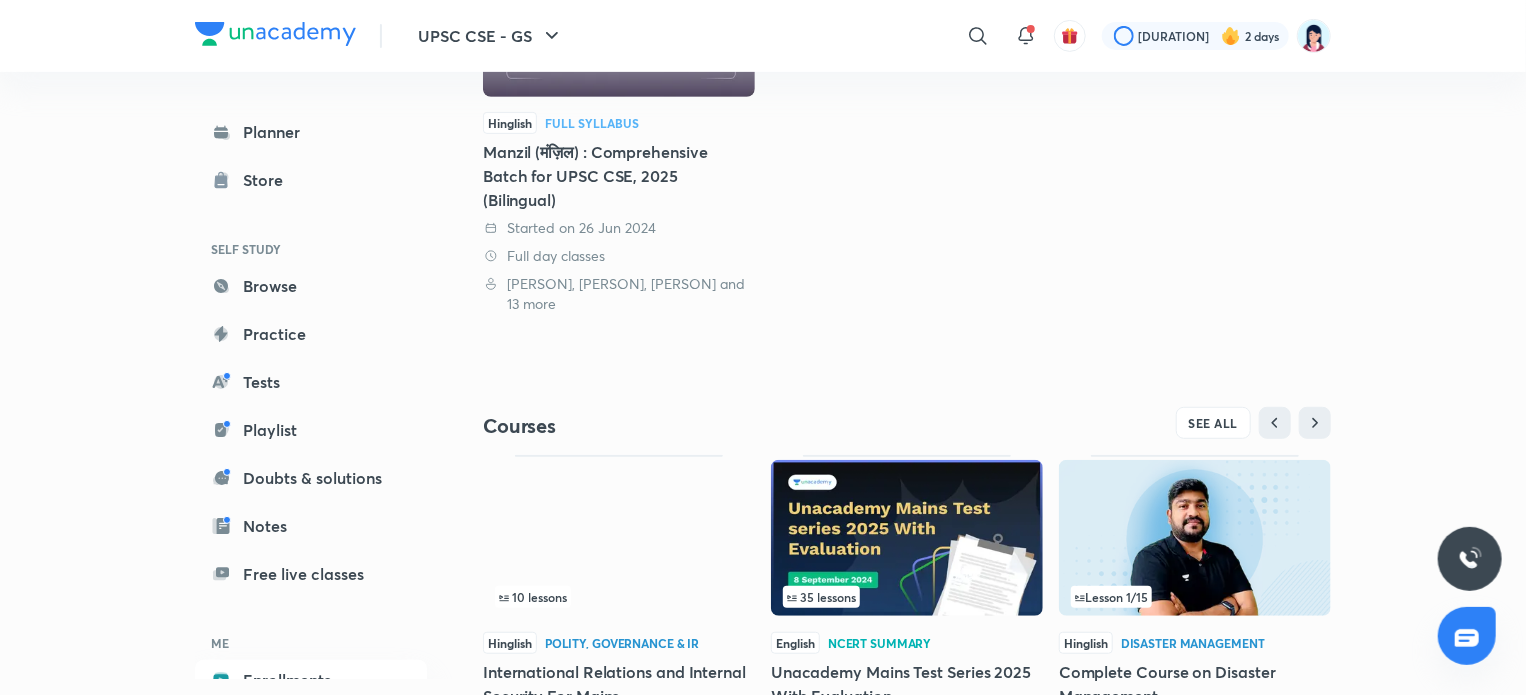 scroll, scrollTop: 430, scrollLeft: 0, axis: vertical 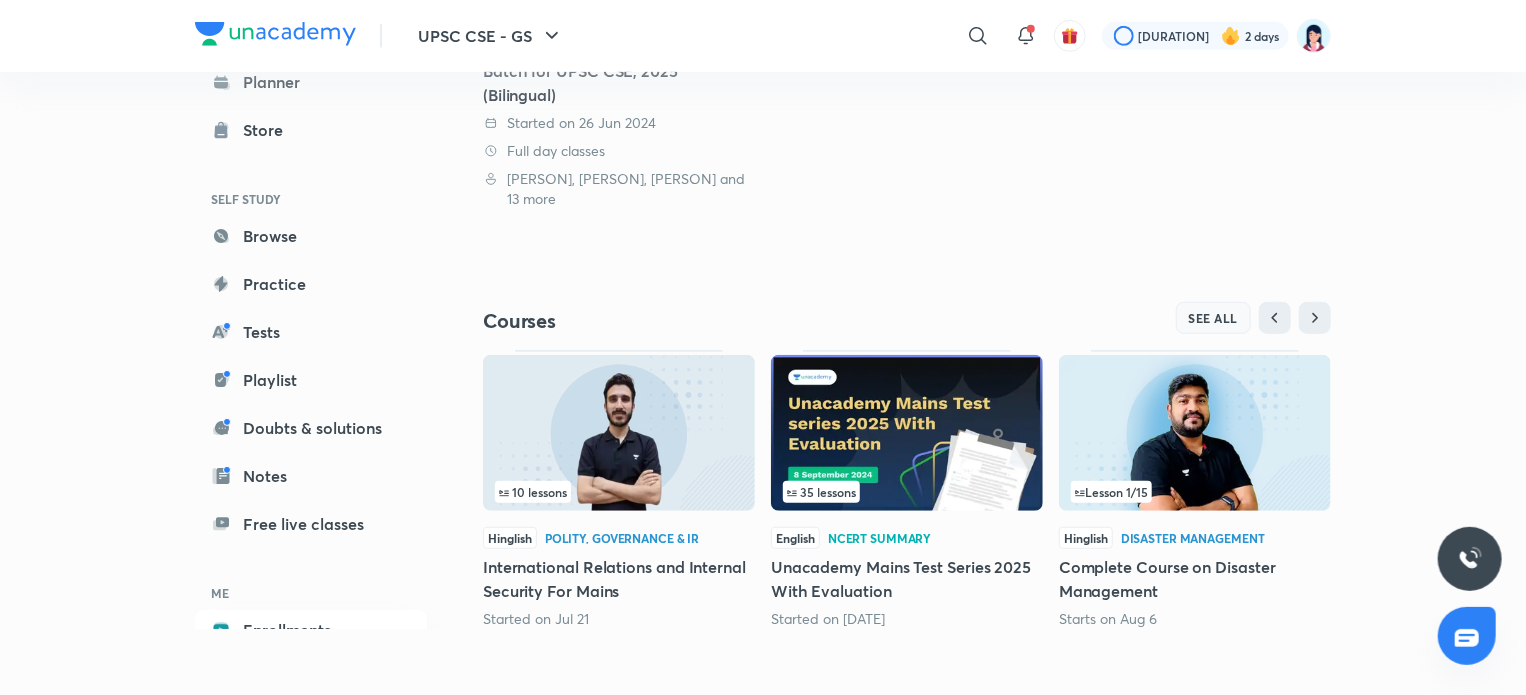 click on "SEE ALL" at bounding box center [1214, 318] 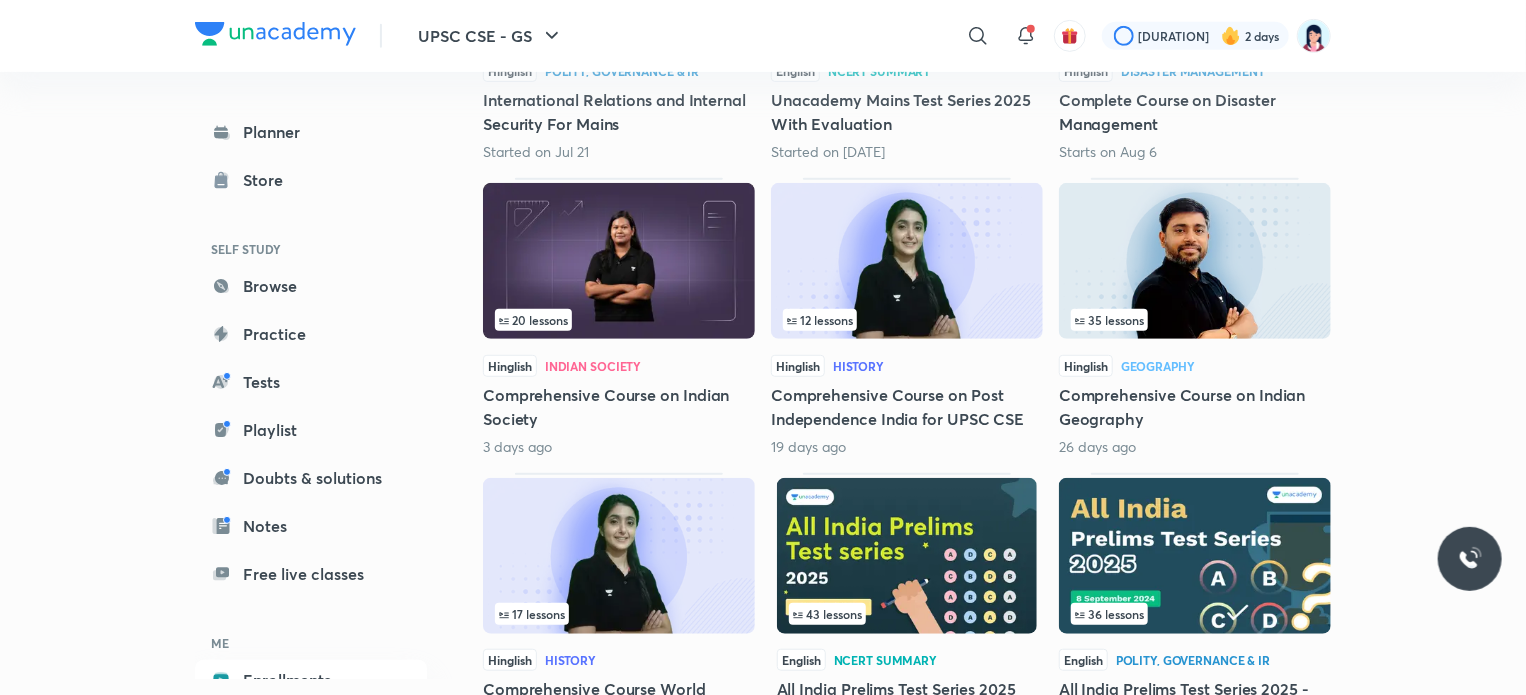 scroll, scrollTop: 0, scrollLeft: 0, axis: both 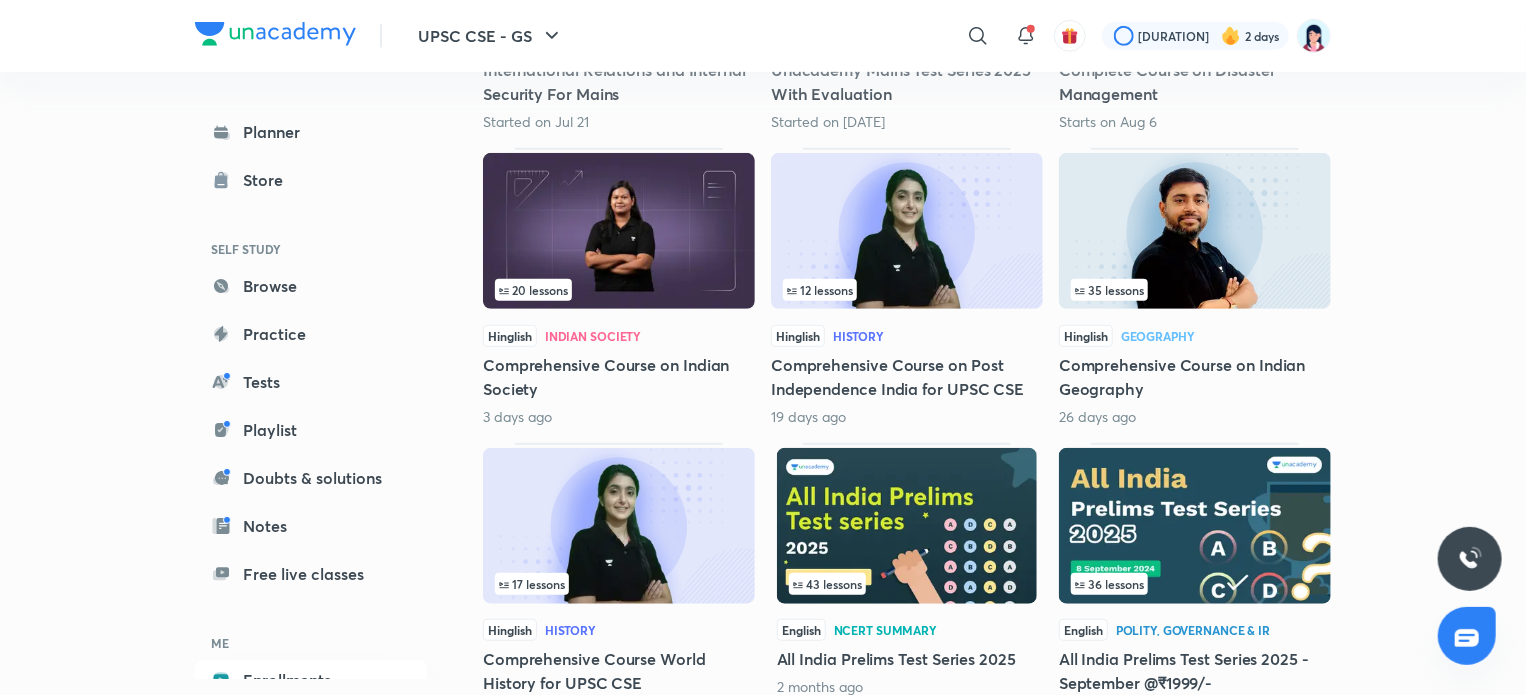 click at bounding box center (1195, 231) 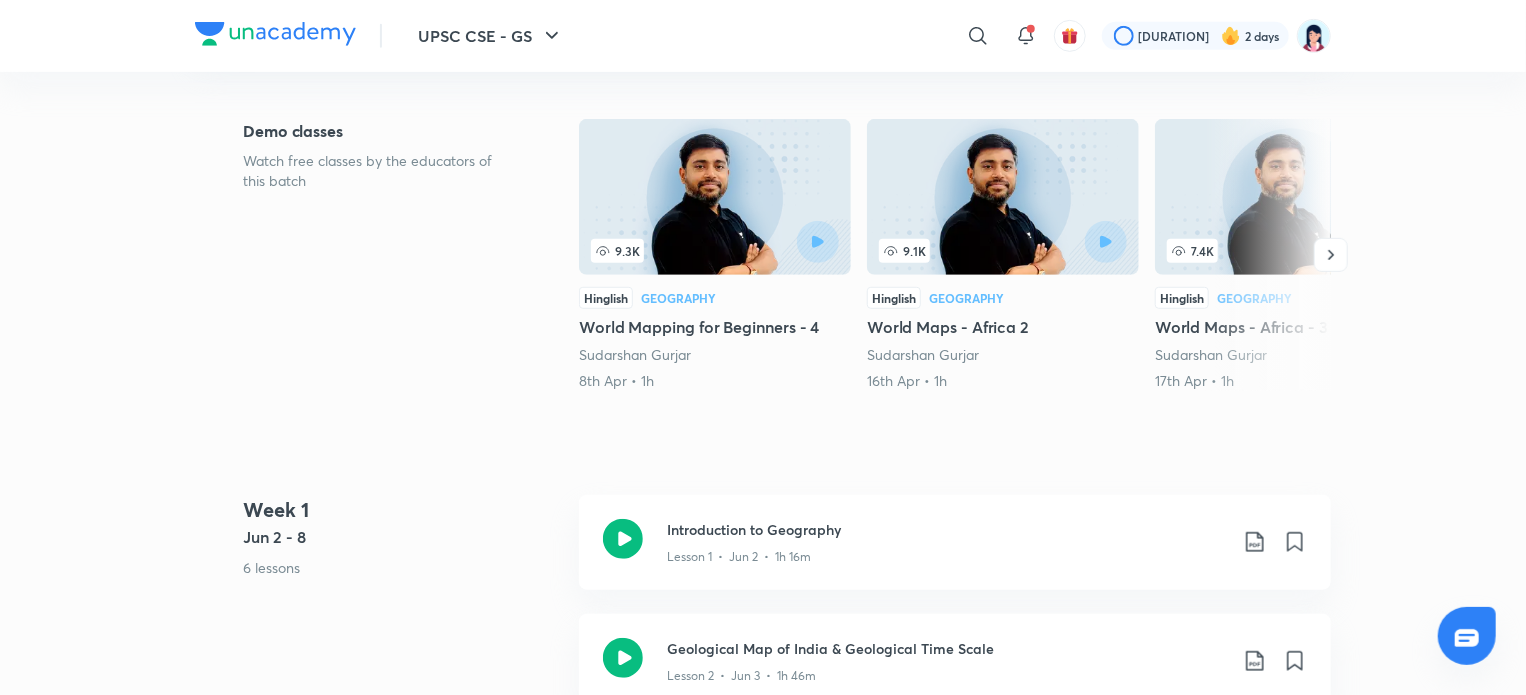 scroll, scrollTop: 0, scrollLeft: 0, axis: both 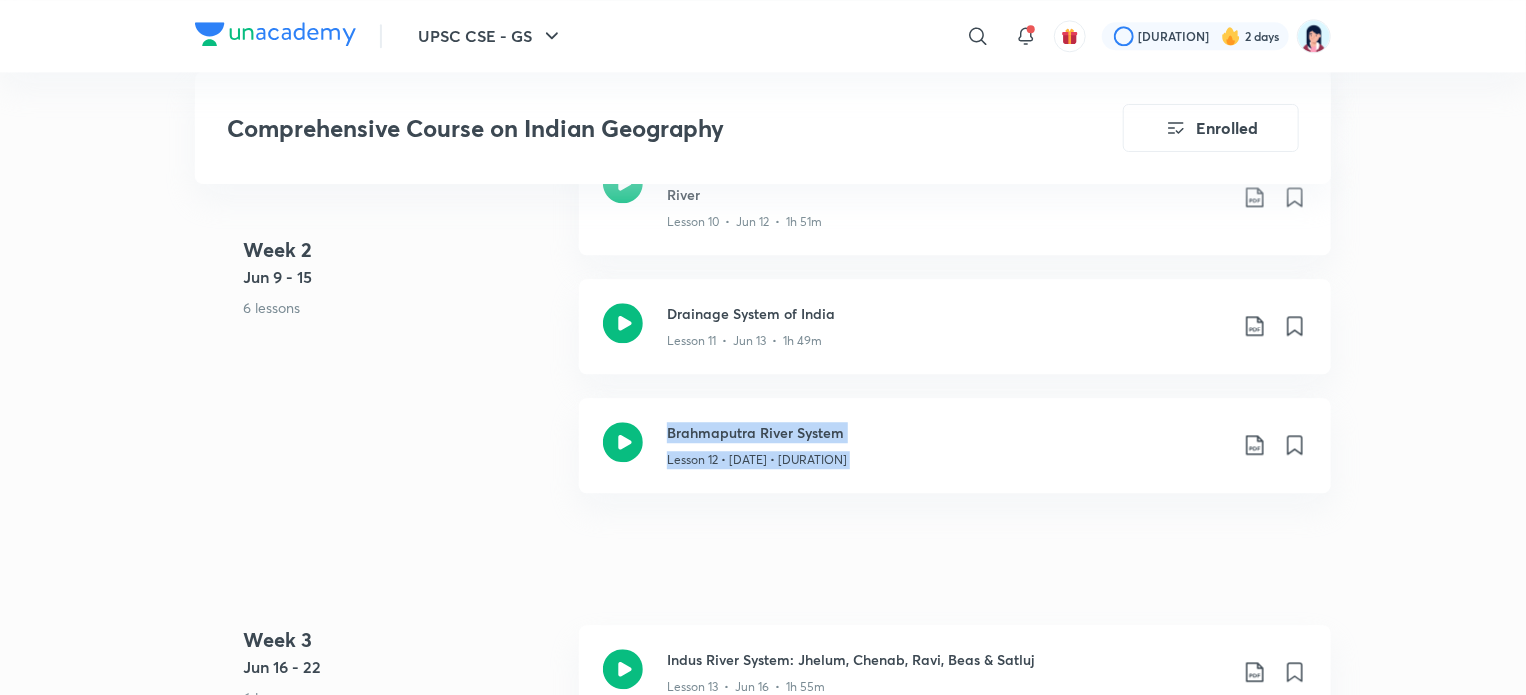 drag, startPoint x: 1516, startPoint y: 283, endPoint x: 1508, endPoint y: 420, distance: 137.23338 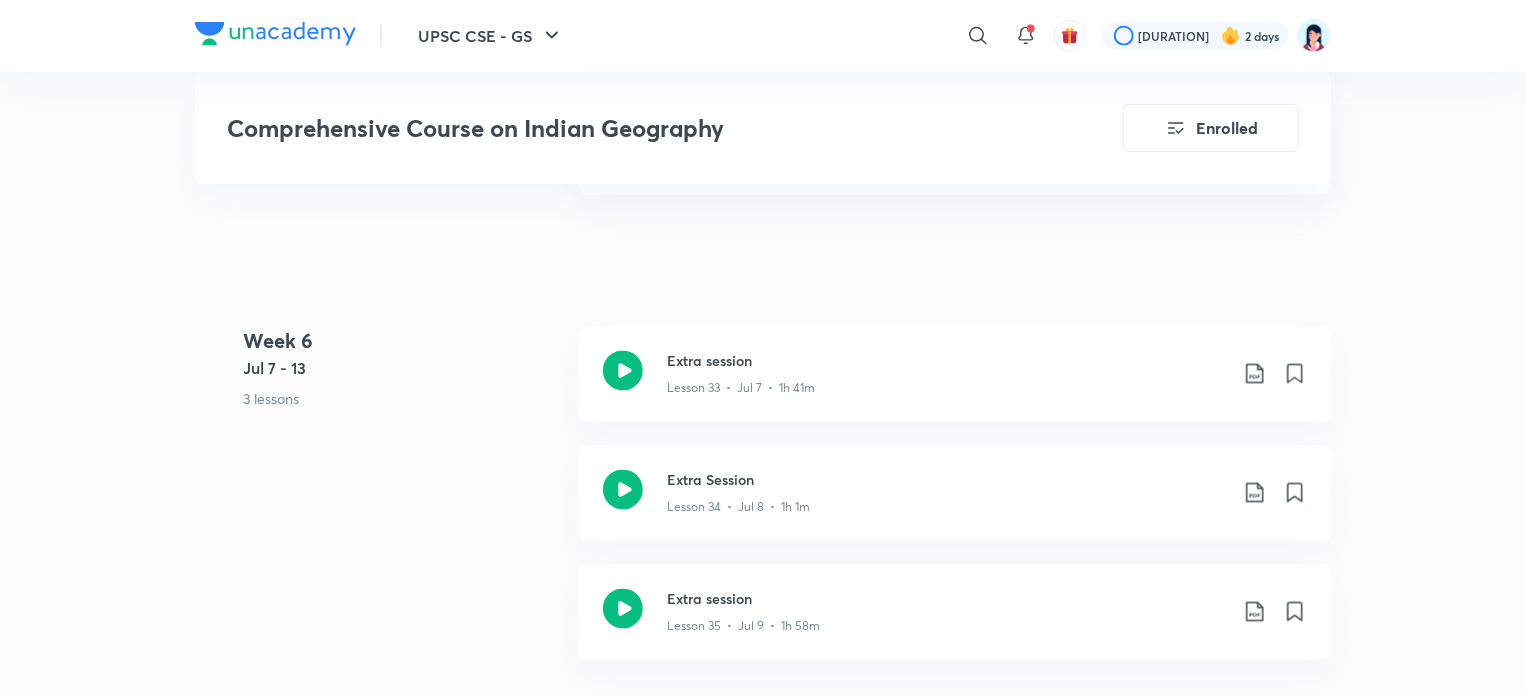 scroll, scrollTop: 5464, scrollLeft: 0, axis: vertical 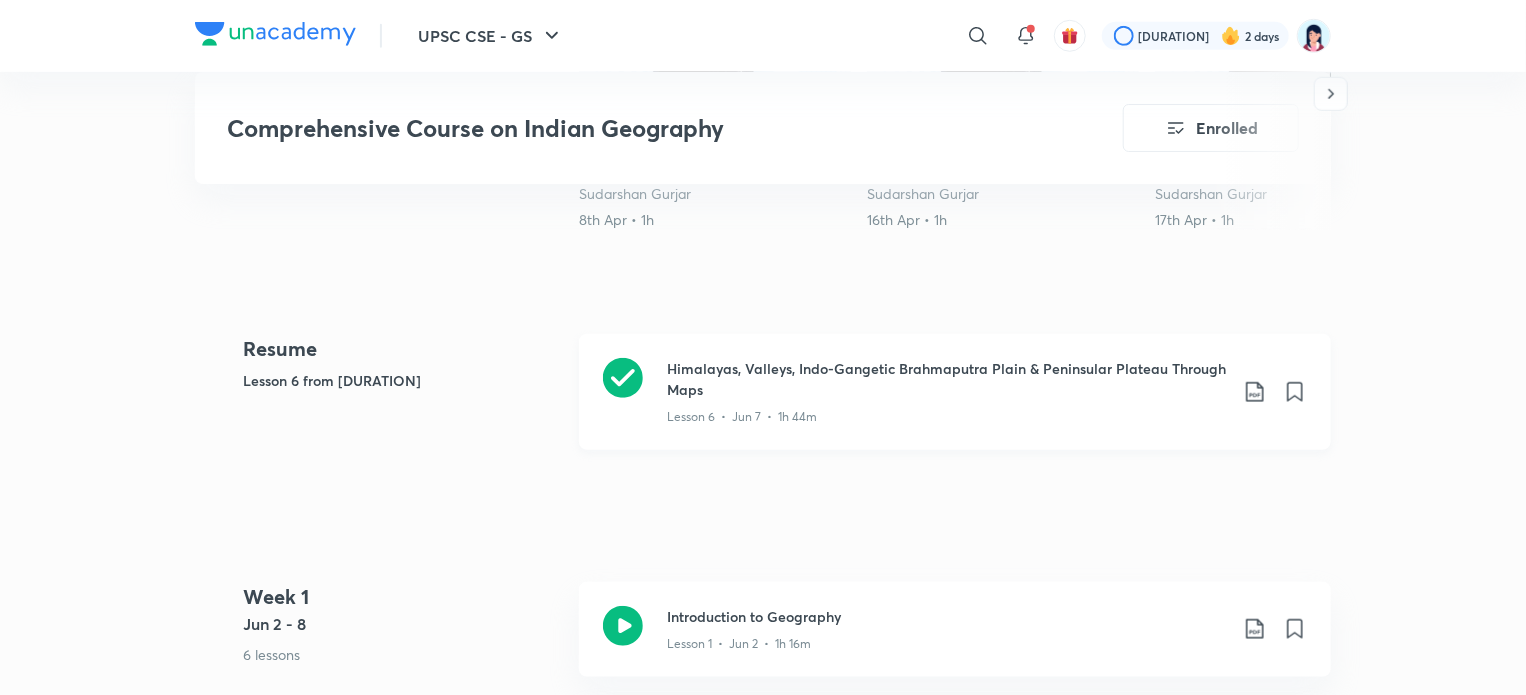 click 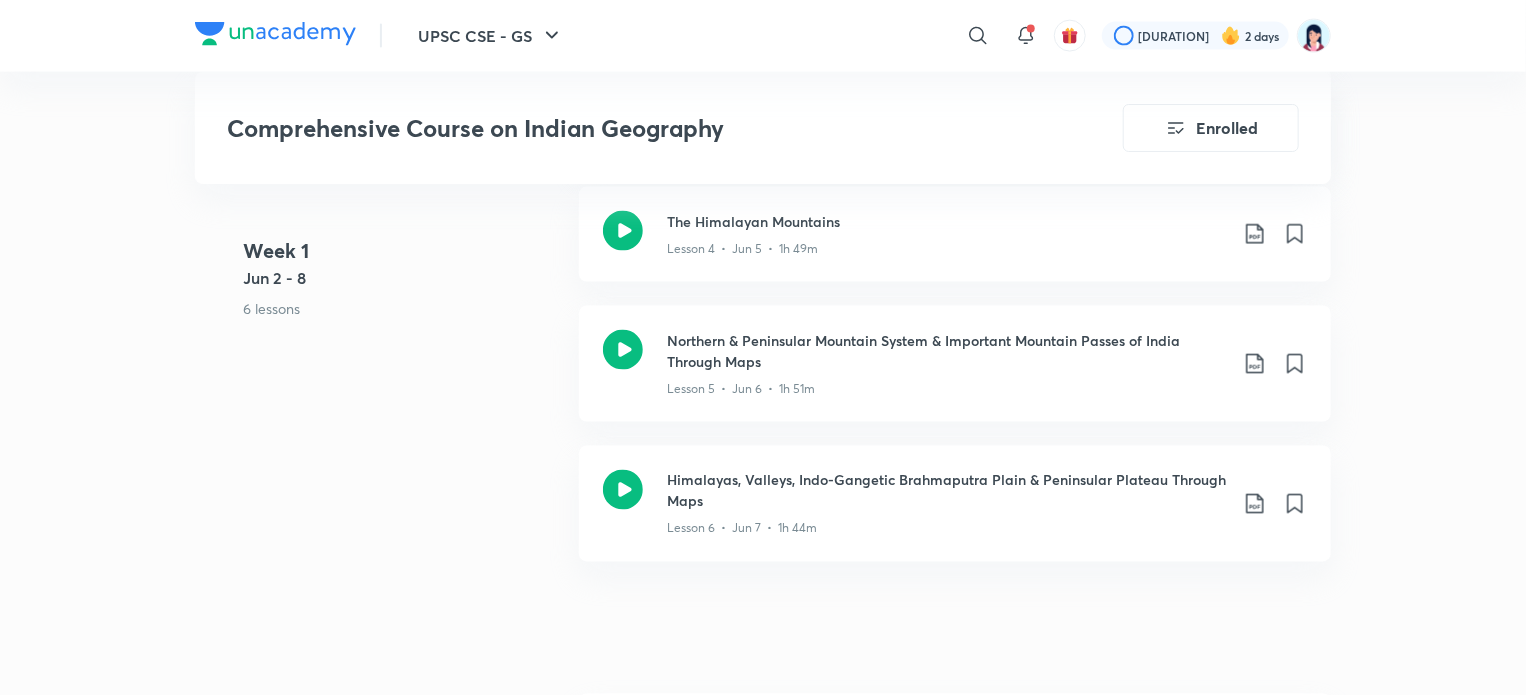 scroll, scrollTop: 1503, scrollLeft: 0, axis: vertical 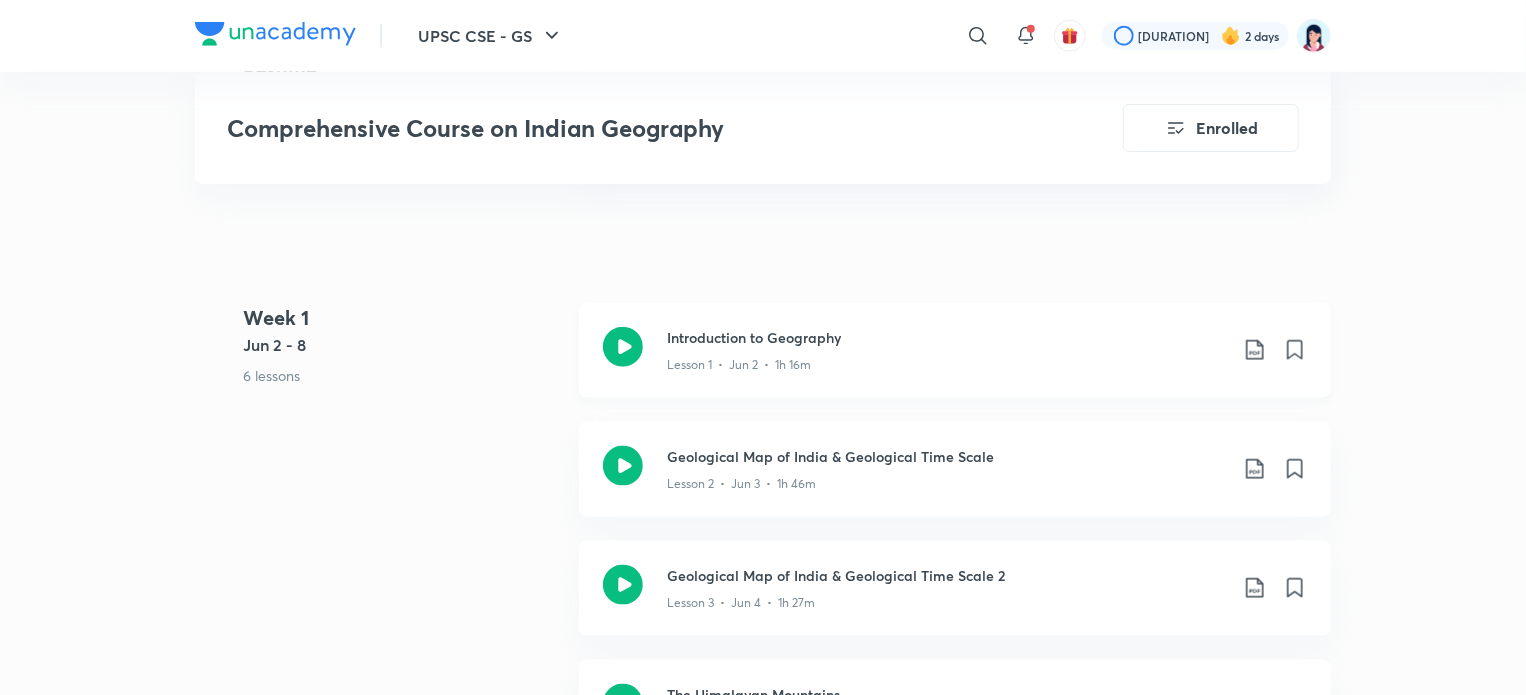 click on "Introduction to Geography" at bounding box center (947, 337) 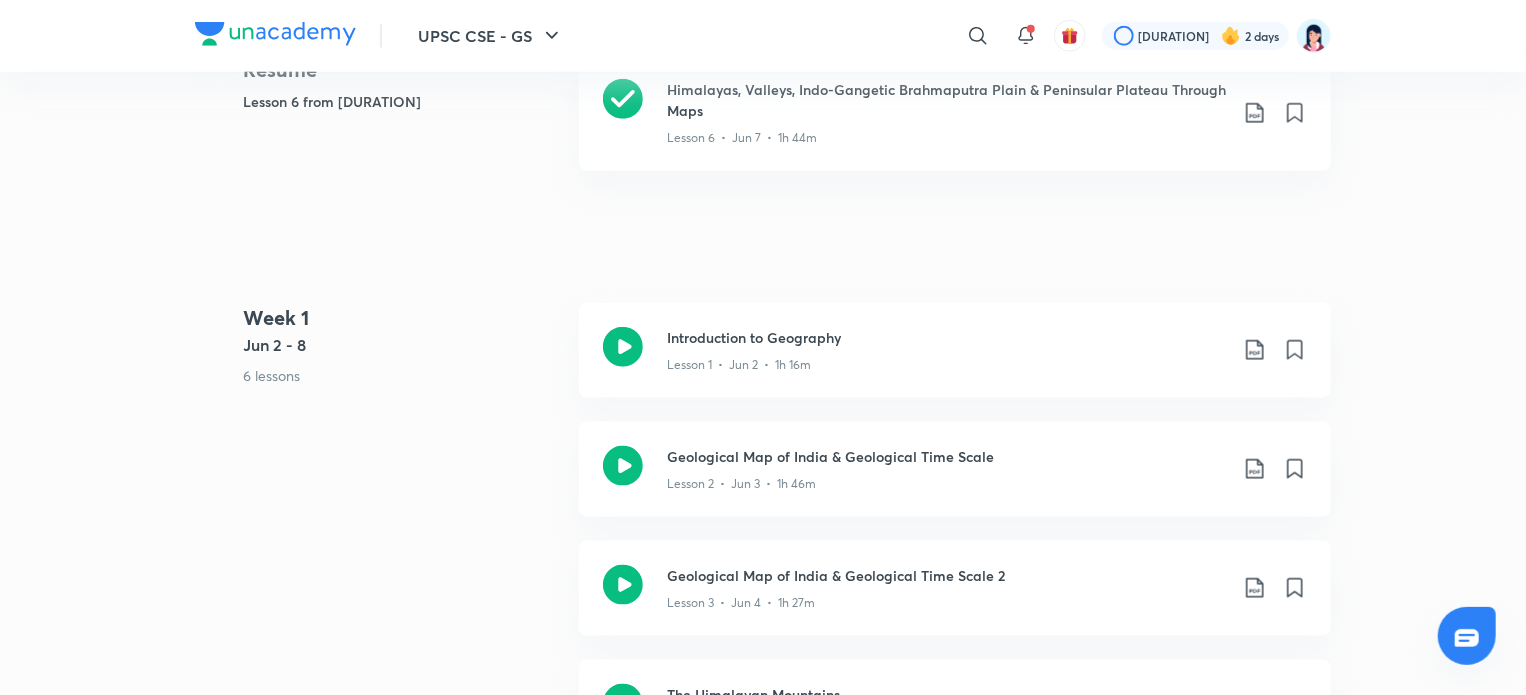 scroll, scrollTop: 0, scrollLeft: 0, axis: both 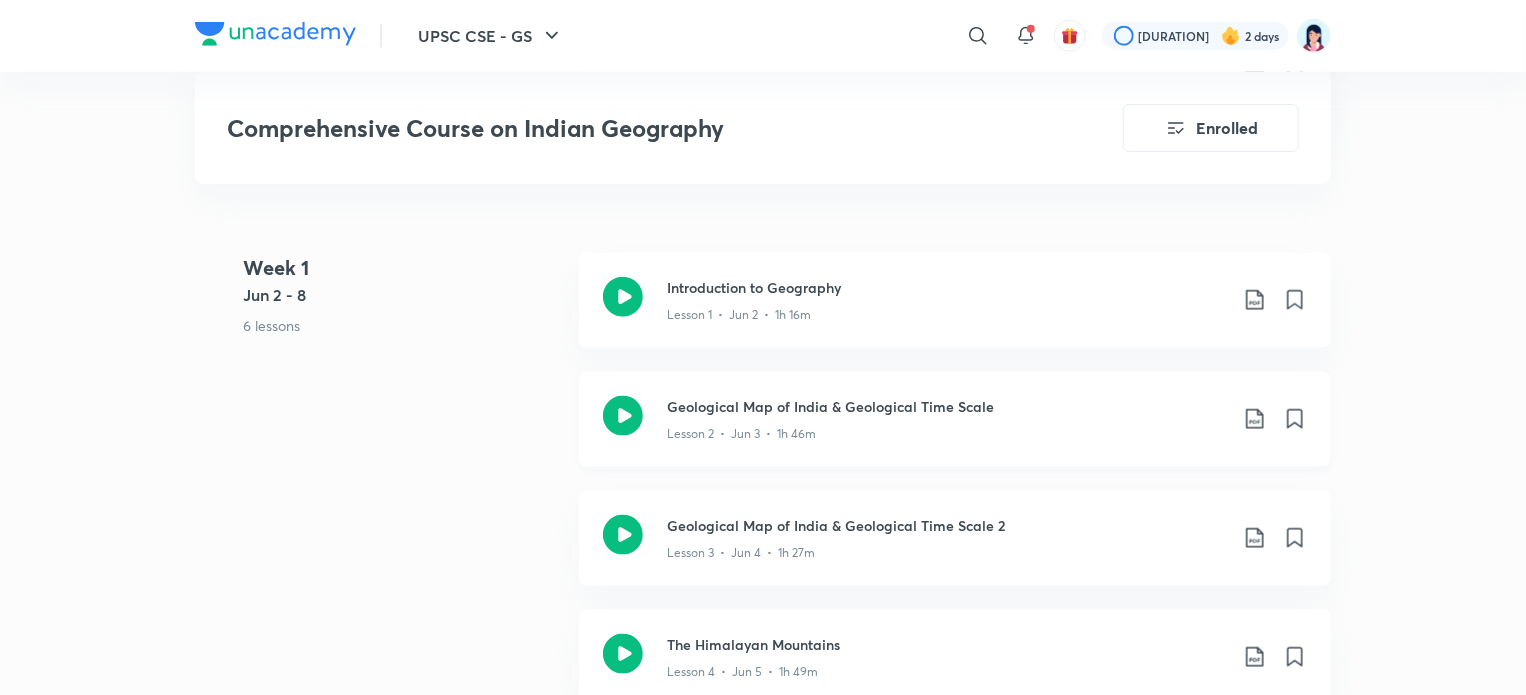 click on "Lesson 2  •  Jun 3  •  1h 46m" at bounding box center (947, 430) 